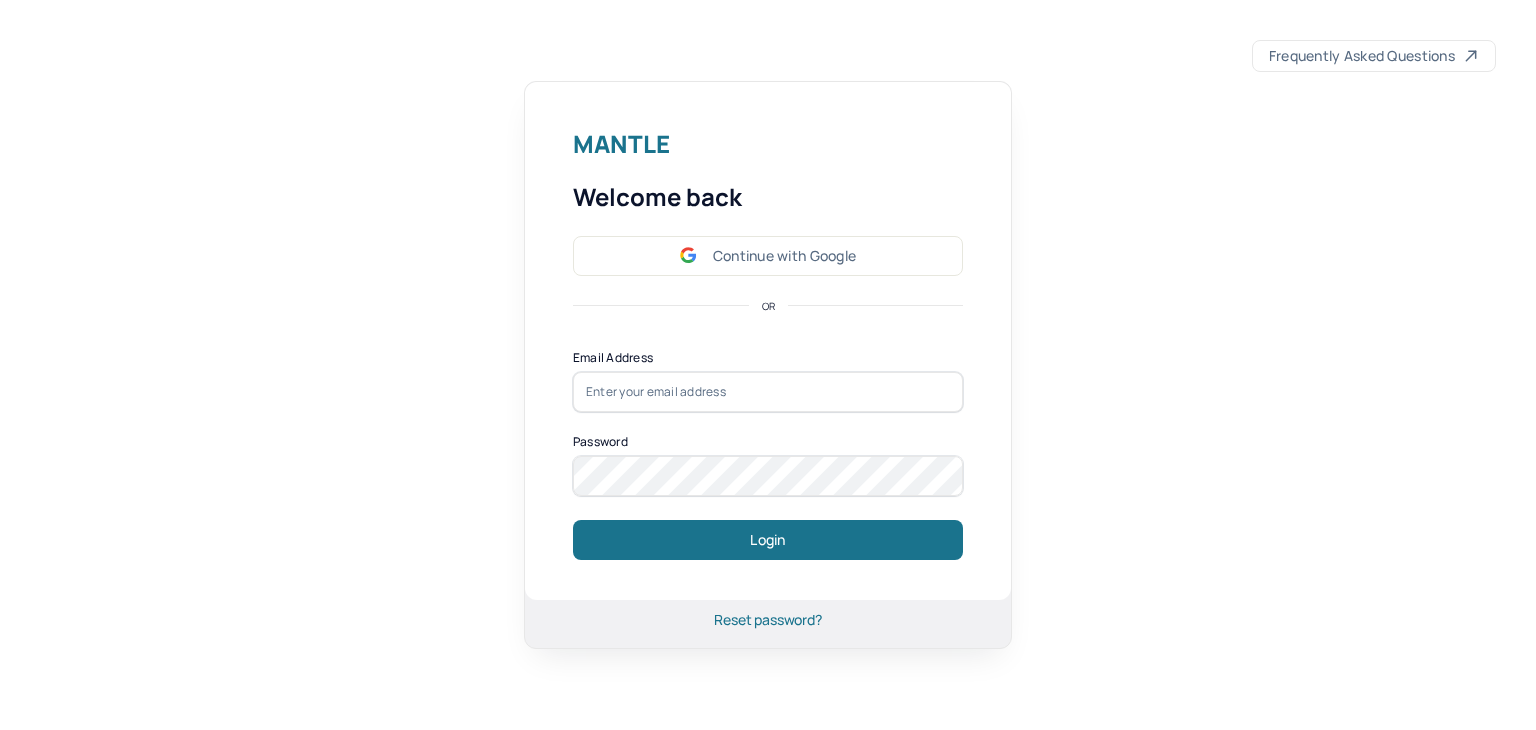 scroll, scrollTop: 0, scrollLeft: 0, axis: both 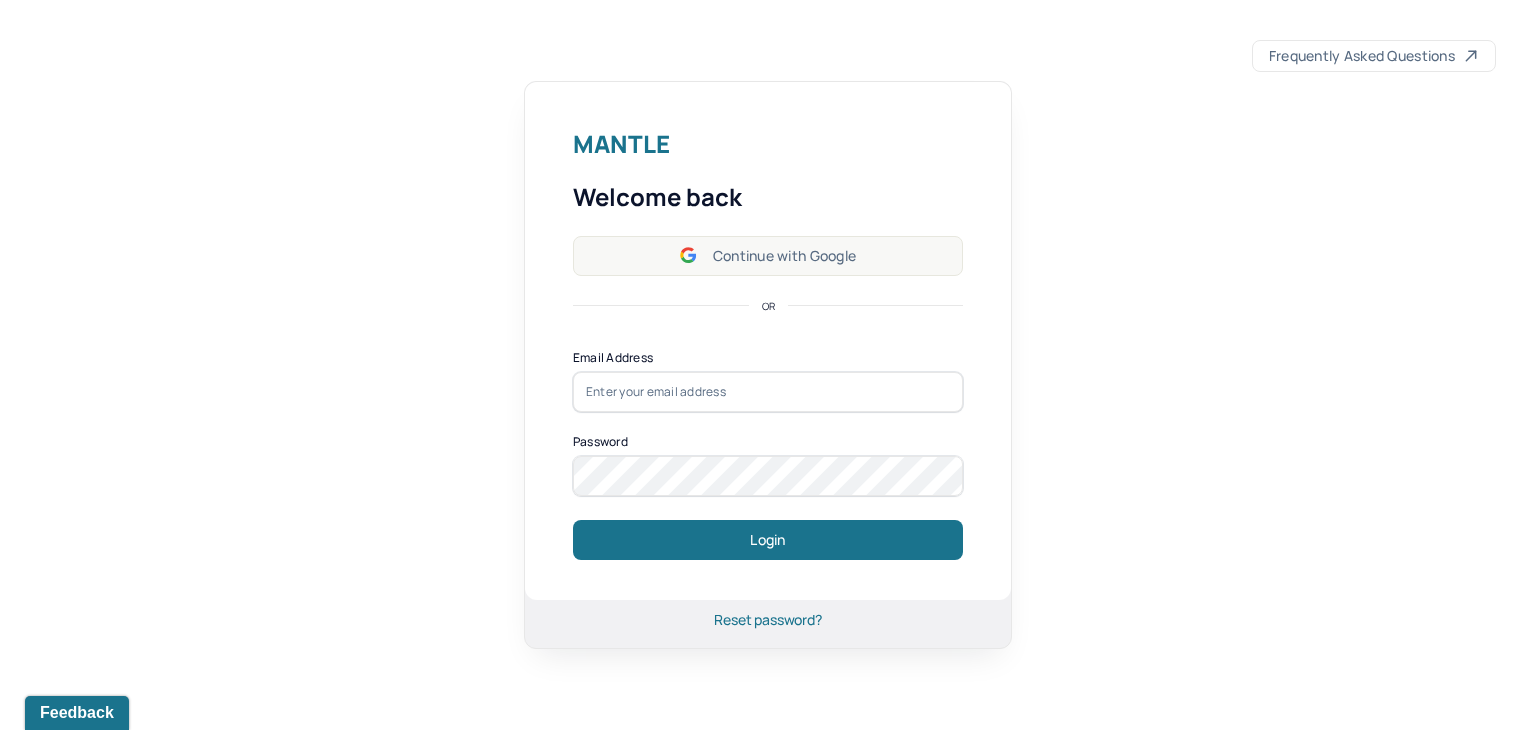click on "Continue with Google" at bounding box center [768, 256] 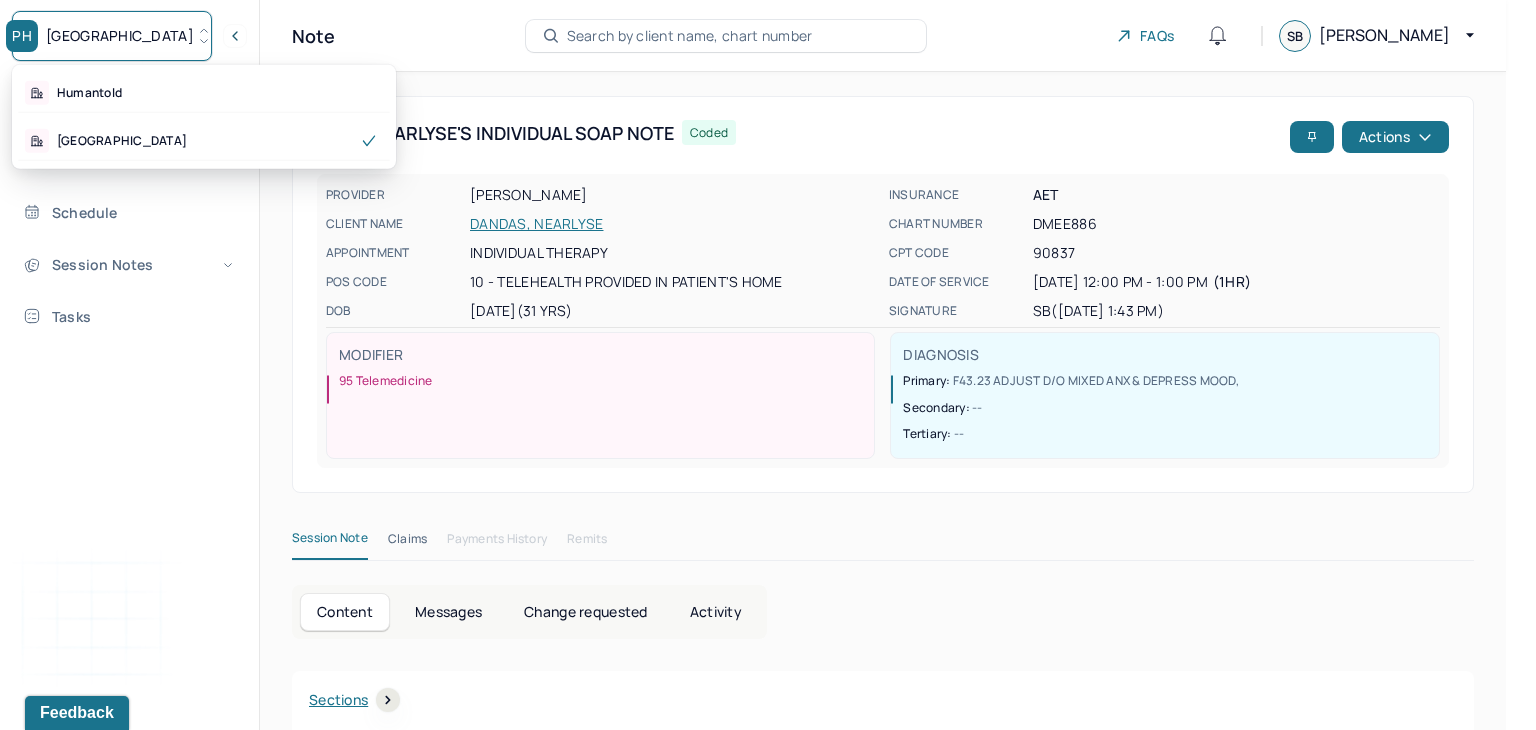 click on "PH Park Hill" at bounding box center (112, 36) 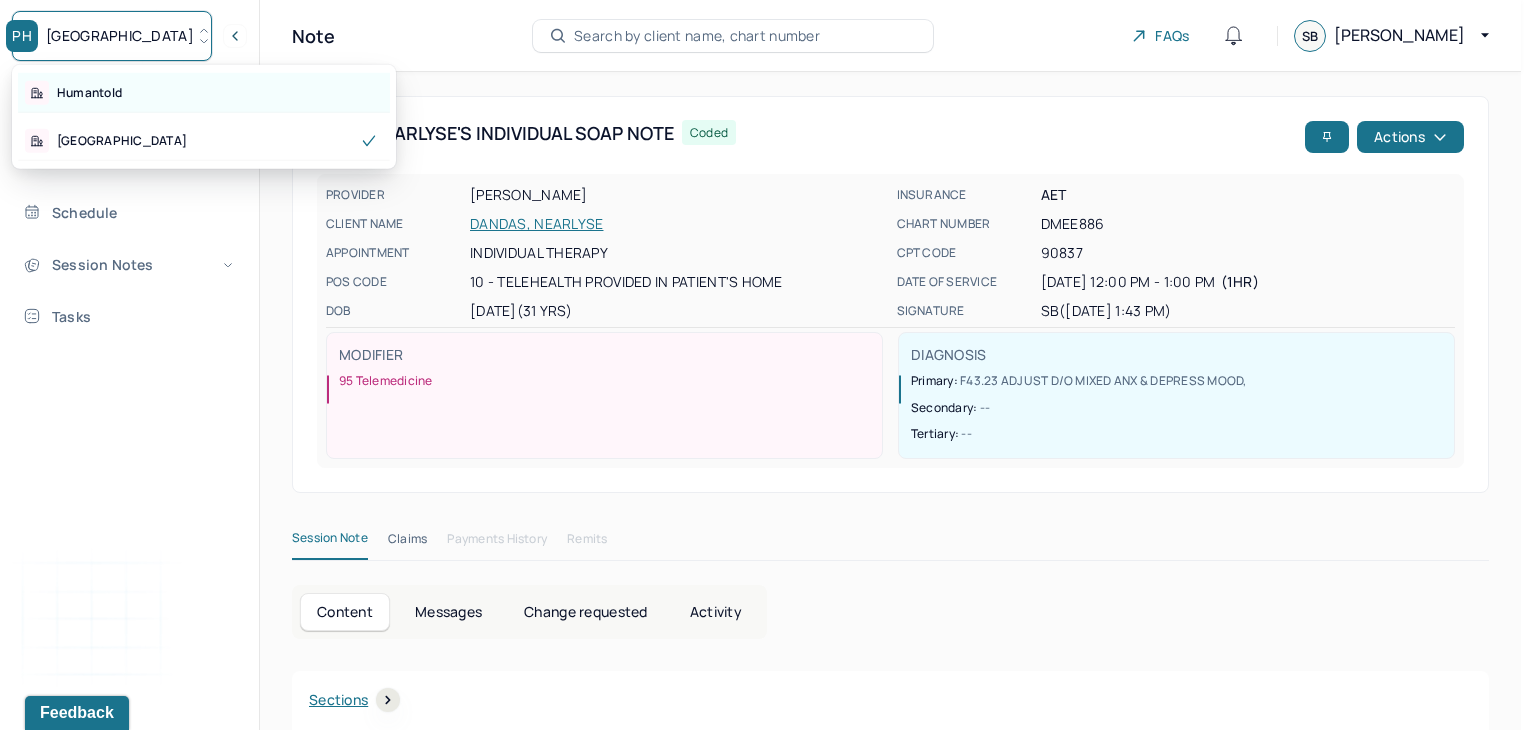 click on "Humantold" at bounding box center (204, 93) 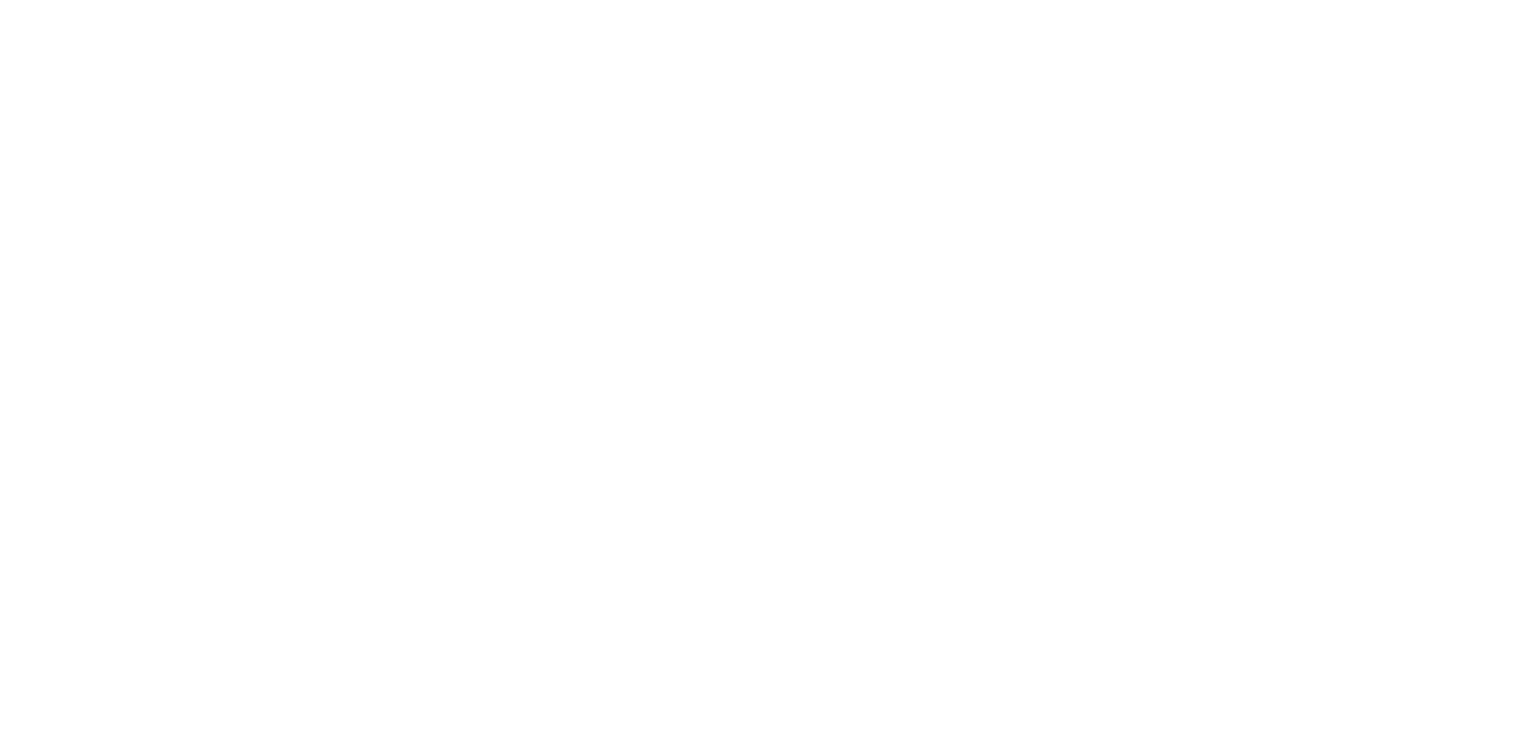 scroll, scrollTop: 0, scrollLeft: 0, axis: both 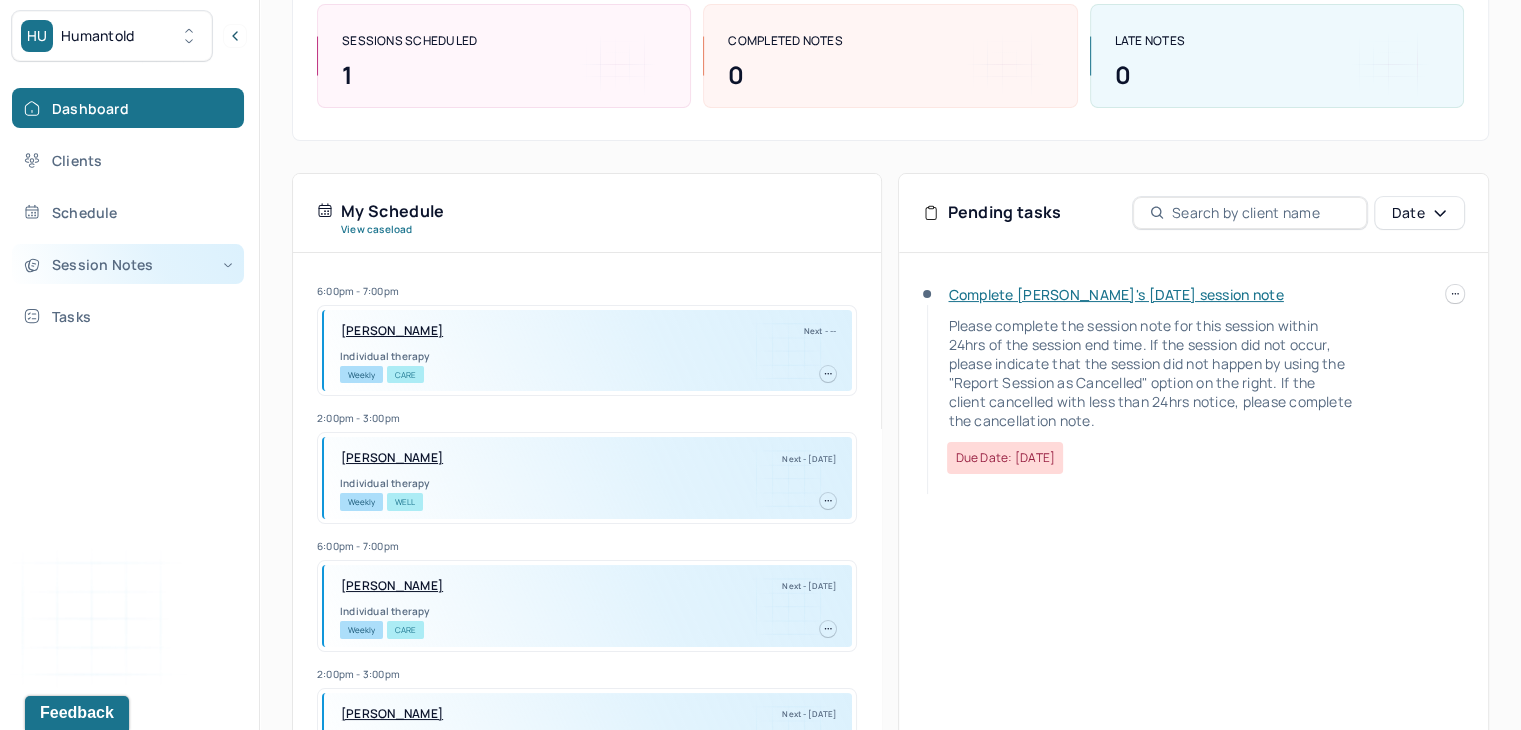 click on "Session Notes" at bounding box center (128, 264) 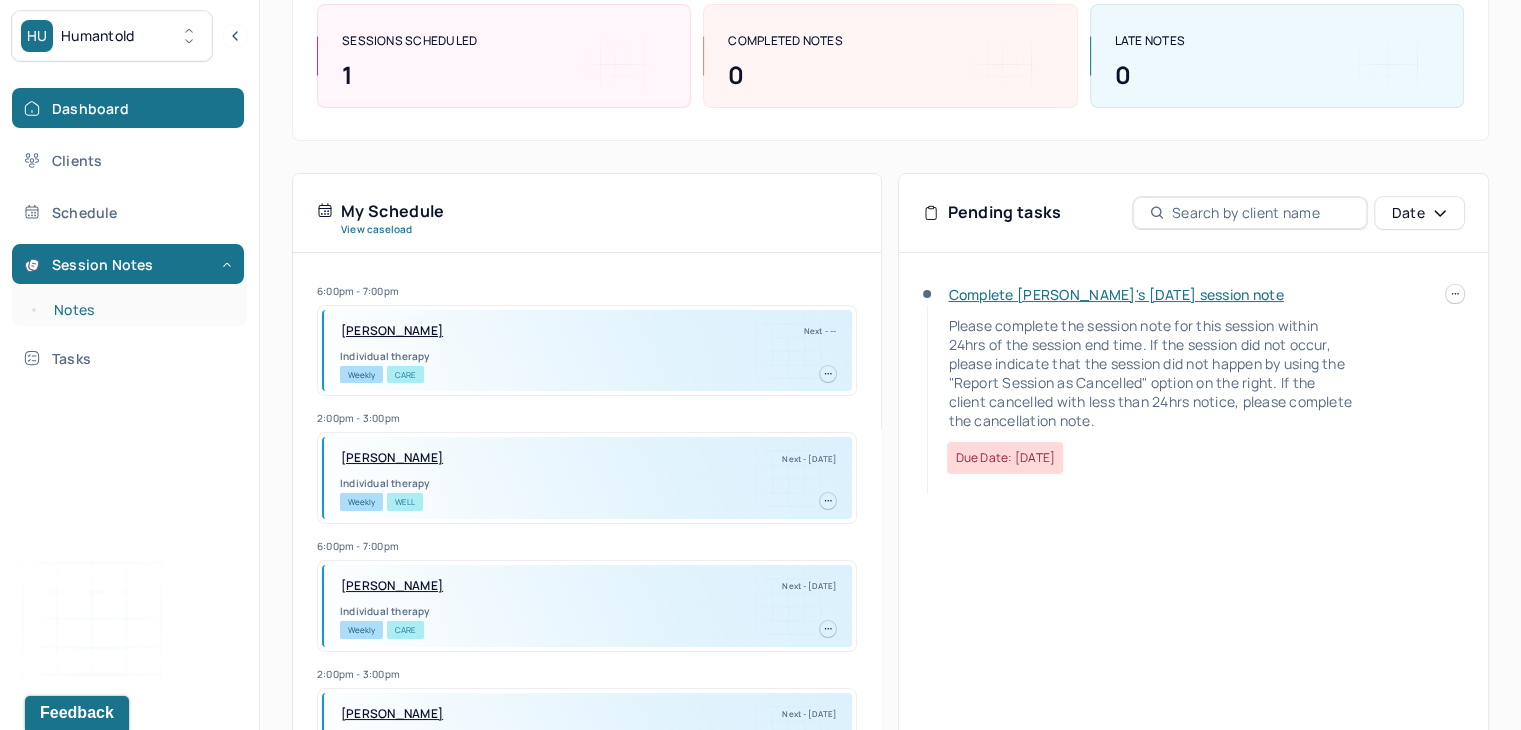 click on "Notes" at bounding box center [139, 310] 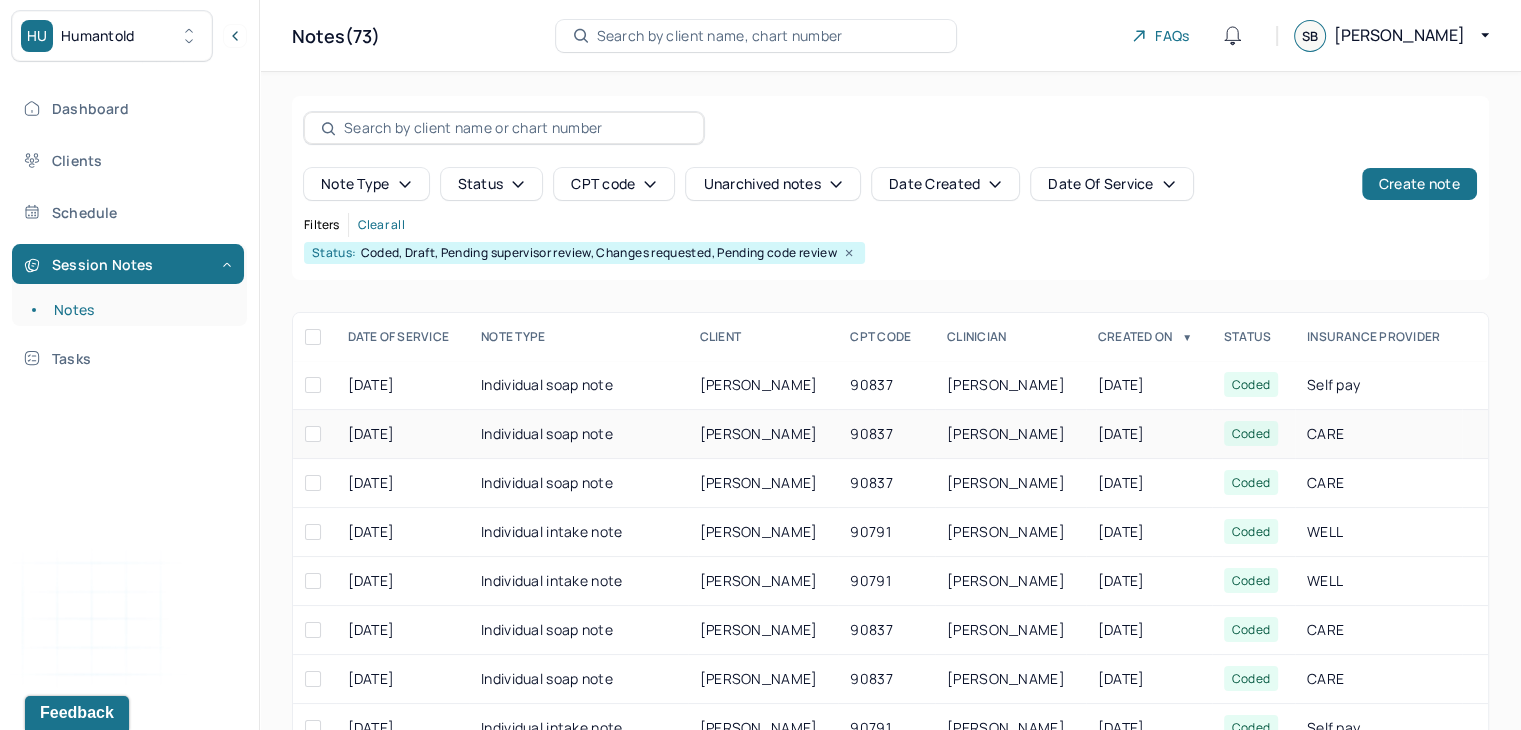 click on "ALTES, SERENA" at bounding box center (759, 433) 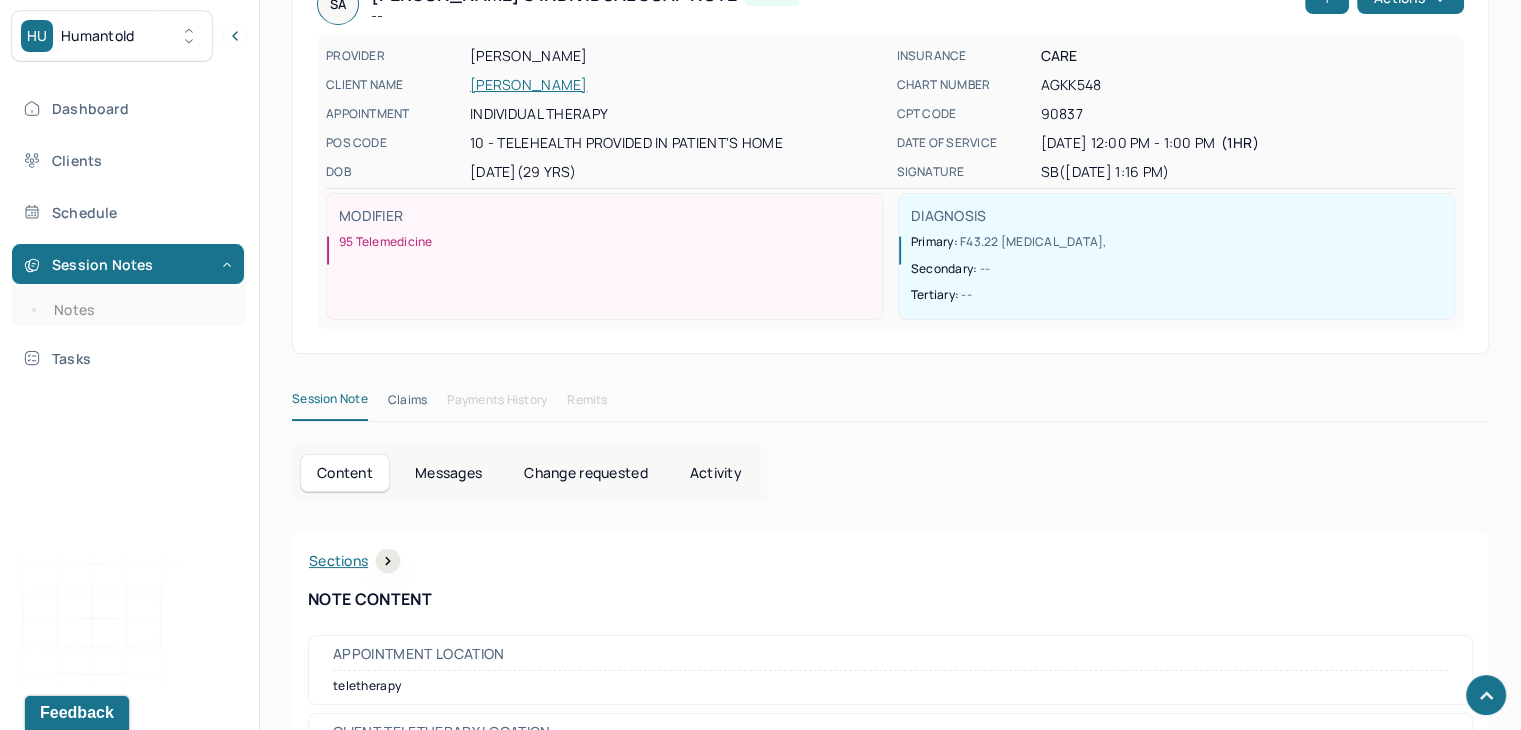 scroll, scrollTop: 71, scrollLeft: 0, axis: vertical 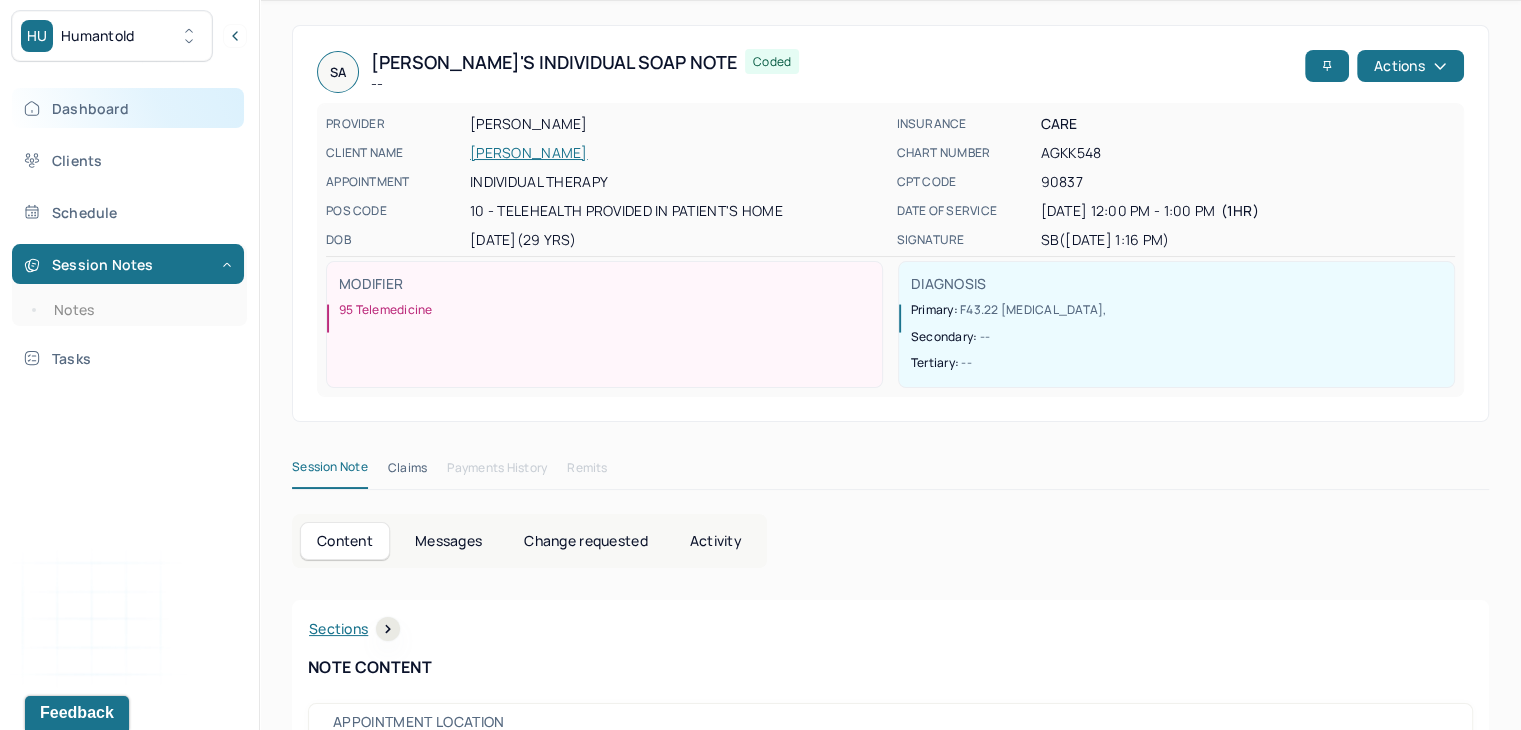 click on "Dashboard" at bounding box center [128, 108] 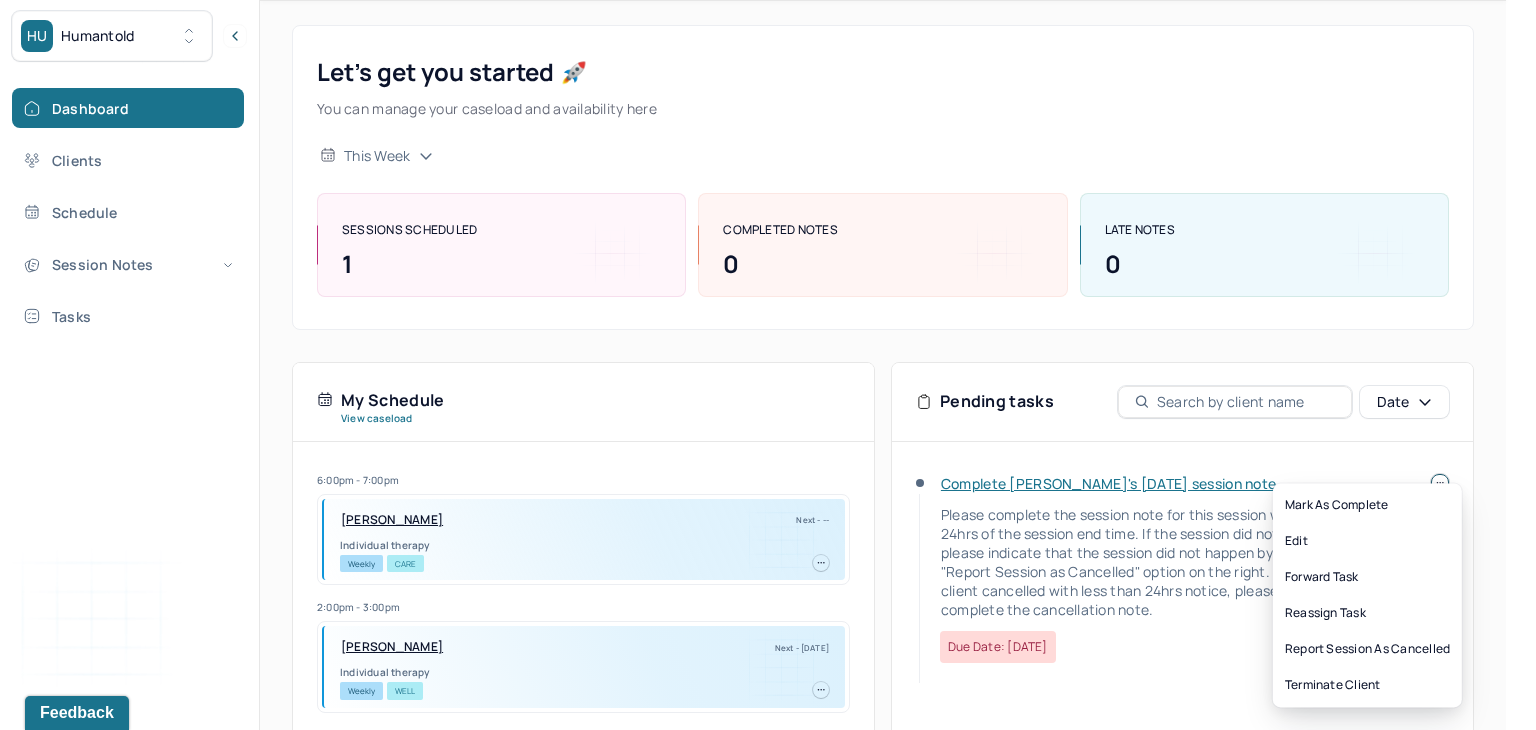 click on "HU Humantold       Dashboard Clients Schedule Session Notes Tasks SB Sheridan   Bascombe provider   Logout   Search by client name, chart number     FAQs     SB Sheridan Let’s get you started 🚀 You can manage your caseload and availability here   this week   SESSIONS SCHEDULED 1 COMPLETED NOTES 0 LATE NOTES 0 My Schedule View caseload 6:00pm - 7:00pm   LUCAS, DEJAH   Next - -- Individual therapy Weekly CARE     2:00pm - 3:00pm   ROBERTSON, EMILY   Next - 07/02/2025 Individual therapy Weekly WELL     6:00pm - 7:00pm   HARRIS, DYLAN   Next - 07/02/2025 Individual therapy Weekly CARE     2:00pm - 3:00pm   THEAGENE, CLARA   Next - 07/03/2025 Individual therapy Weekly Self Pay     1:00pm - 2:00pm   HEGGS, WANDA   Next - 07/08/2025 Individual therapy Weekly CARE     7:00pm - 8:00pm   LEVY, BRITTNEY   Next - 07/15/2025 Individual therapy Bi-Weekly BCBS 7:30pm - 8:30pm   ALTES, SERENA   Next - 09/05/2025 Individual therapy Weekly Pending Task CARE     Pending tasks    Date" at bounding box center (753, 512) 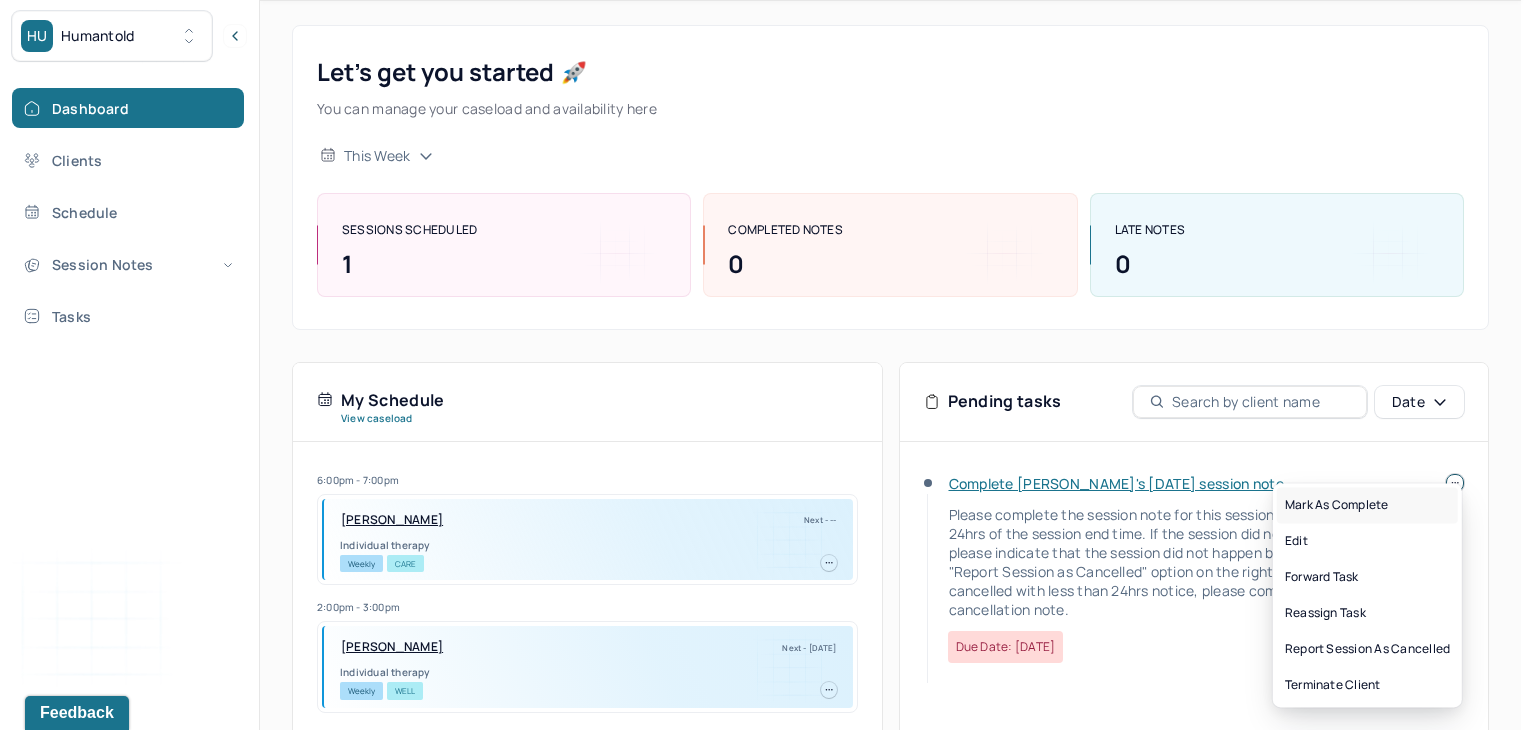 click on "Mark as complete" at bounding box center (1367, 505) 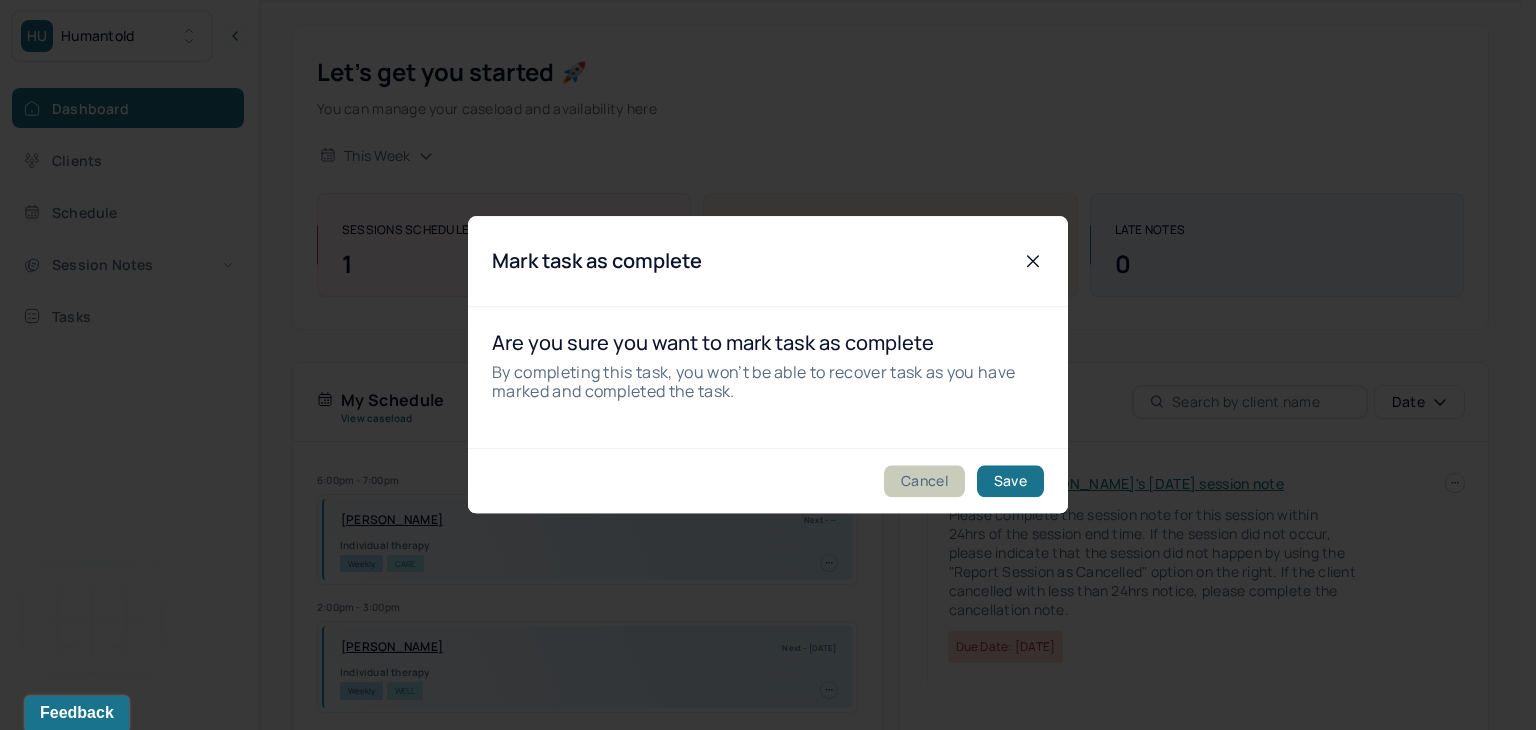 click on "Cancel" at bounding box center (924, 482) 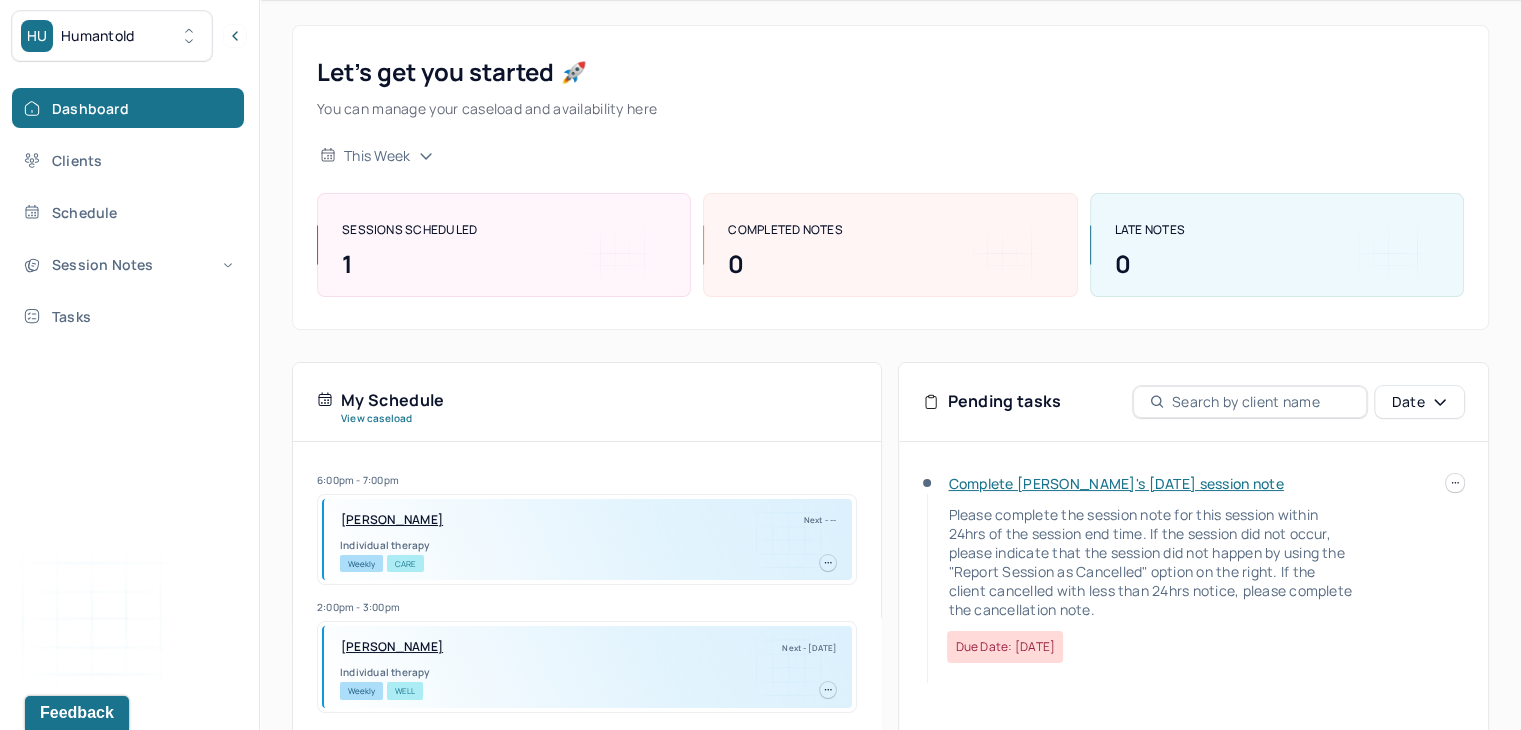 click on "Complete Serena's Thu, 06/26 session note Please complete the session note for this session within 24hrs of the session end time. If the session did not occur, please indicate that the session did not happen by using the "Report Session as Cancelled" option on the right. If the client cancelled with less than 24hrs notice, please complete the cancellation note. Due date: 06/27/2025" at bounding box center (1193, 580) 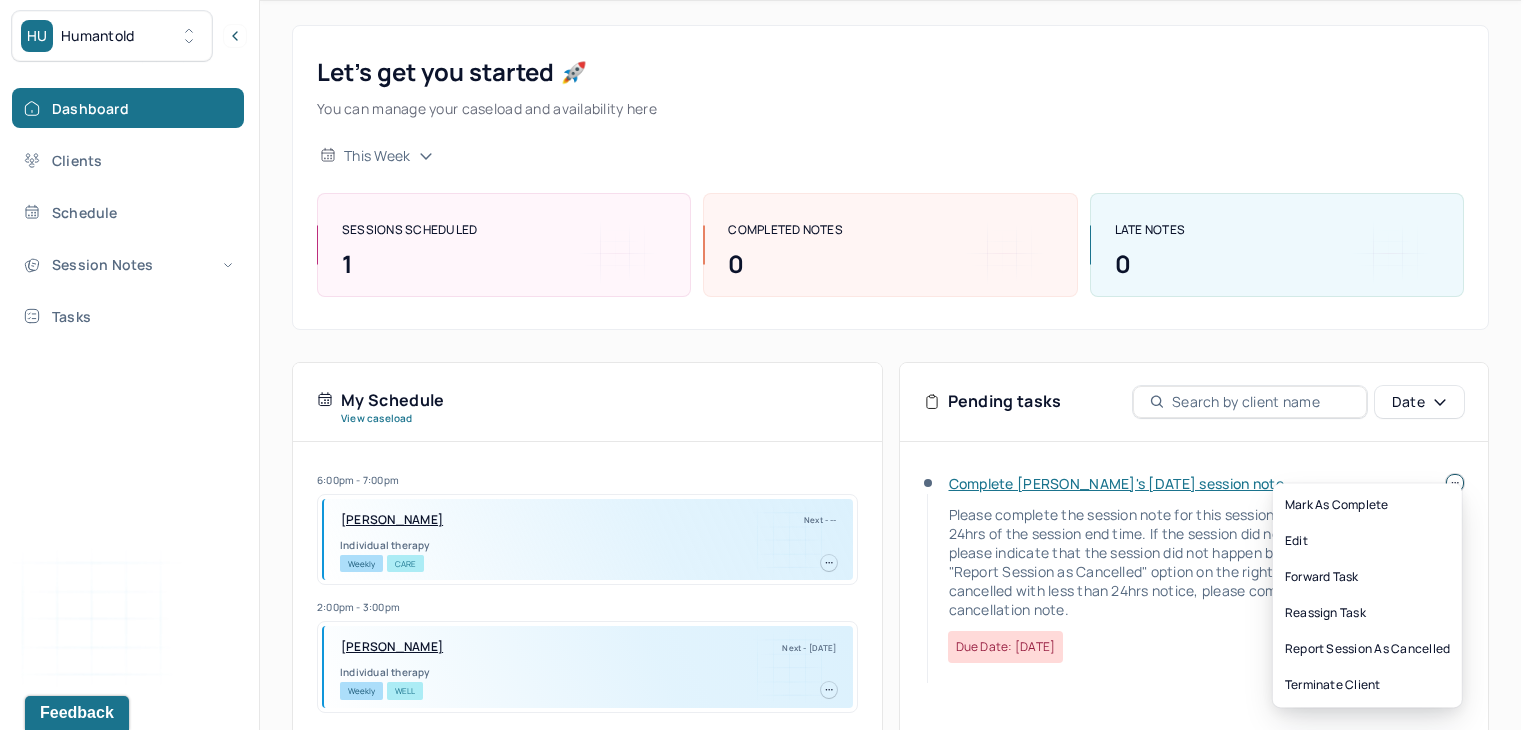 click on "HU Humantold       Dashboard Clients Schedule Session Notes Tasks SB Sheridan   Bascombe provider   Logout   Search by client name, chart number     FAQs     SB Sheridan Let’s get you started 🚀 You can manage your caseload and availability here   this week   SESSIONS SCHEDULED 1 COMPLETED NOTES 0 LATE NOTES 0 My Schedule View caseload 6:00pm - 7:00pm   LUCAS, DEJAH   Next - -- Individual therapy Weekly CARE     2:00pm - 3:00pm   ROBERTSON, EMILY   Next - 07/02/2025 Individual therapy Weekly WELL     6:00pm - 7:00pm   HARRIS, DYLAN   Next - 07/02/2025 Individual therapy Weekly CARE     2:00pm - 3:00pm   THEAGENE, CLARA   Next - 07/03/2025 Individual therapy Weekly Self Pay     1:00pm - 2:00pm   HEGGS, WANDA   Next - 07/08/2025 Individual therapy Weekly CARE     7:00pm - 8:00pm   LEVY, BRITTNEY   Next - 07/15/2025 Individual therapy Bi-Weekly BCBS 7:30pm - 8:30pm   ALTES, SERENA   Next - 09/05/2025 Individual therapy Weekly Pending Task CARE     Pending tasks    Date" at bounding box center [760, 512] 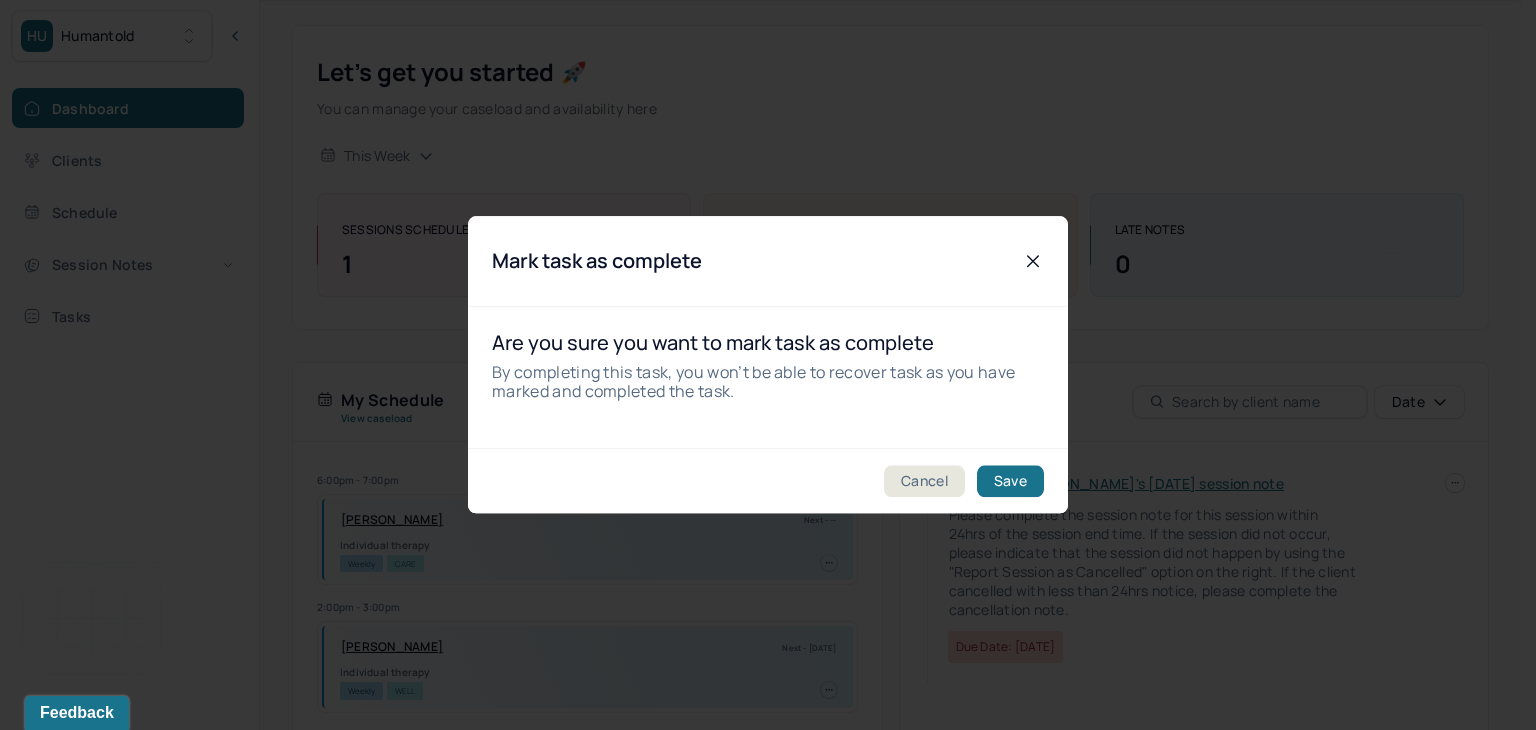 click 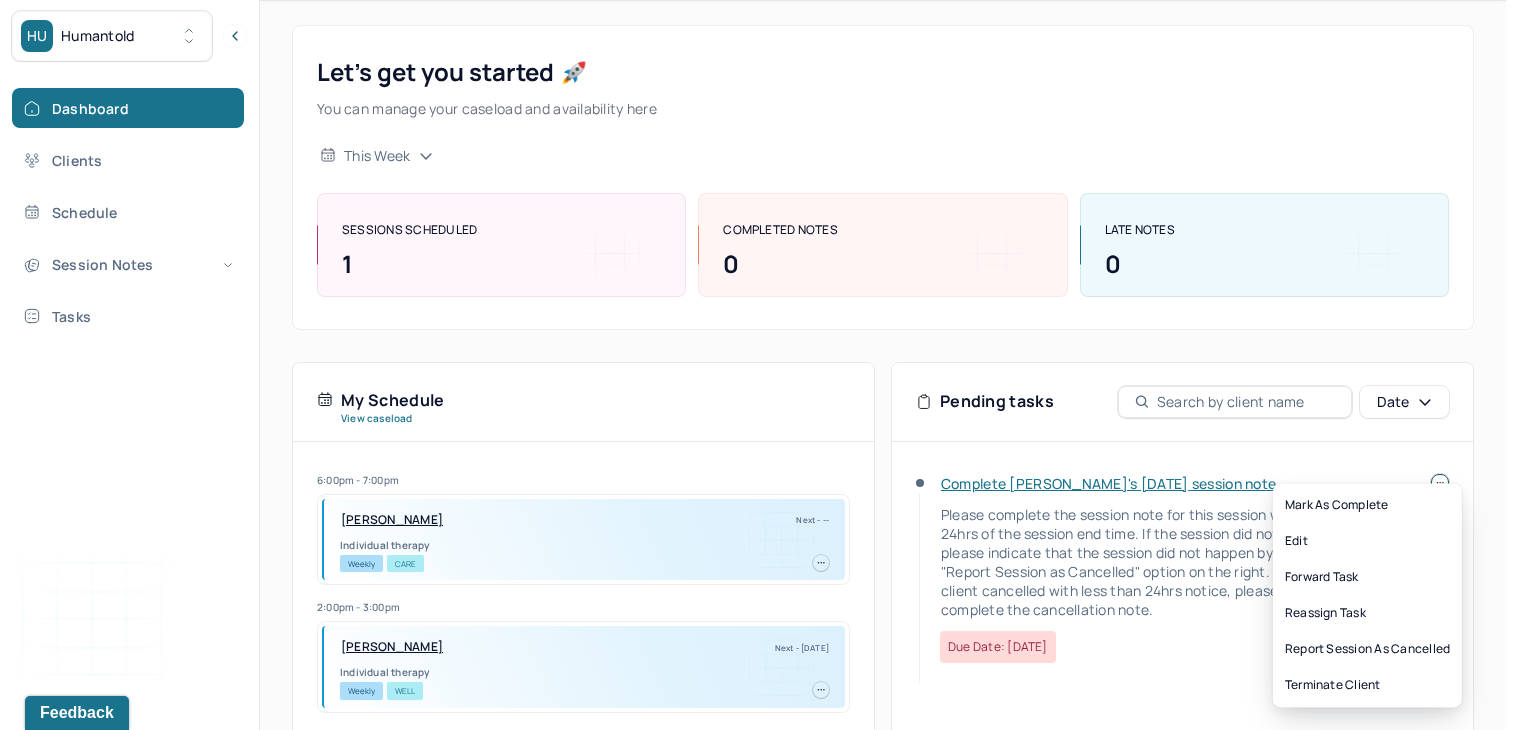 click at bounding box center (1440, 483) 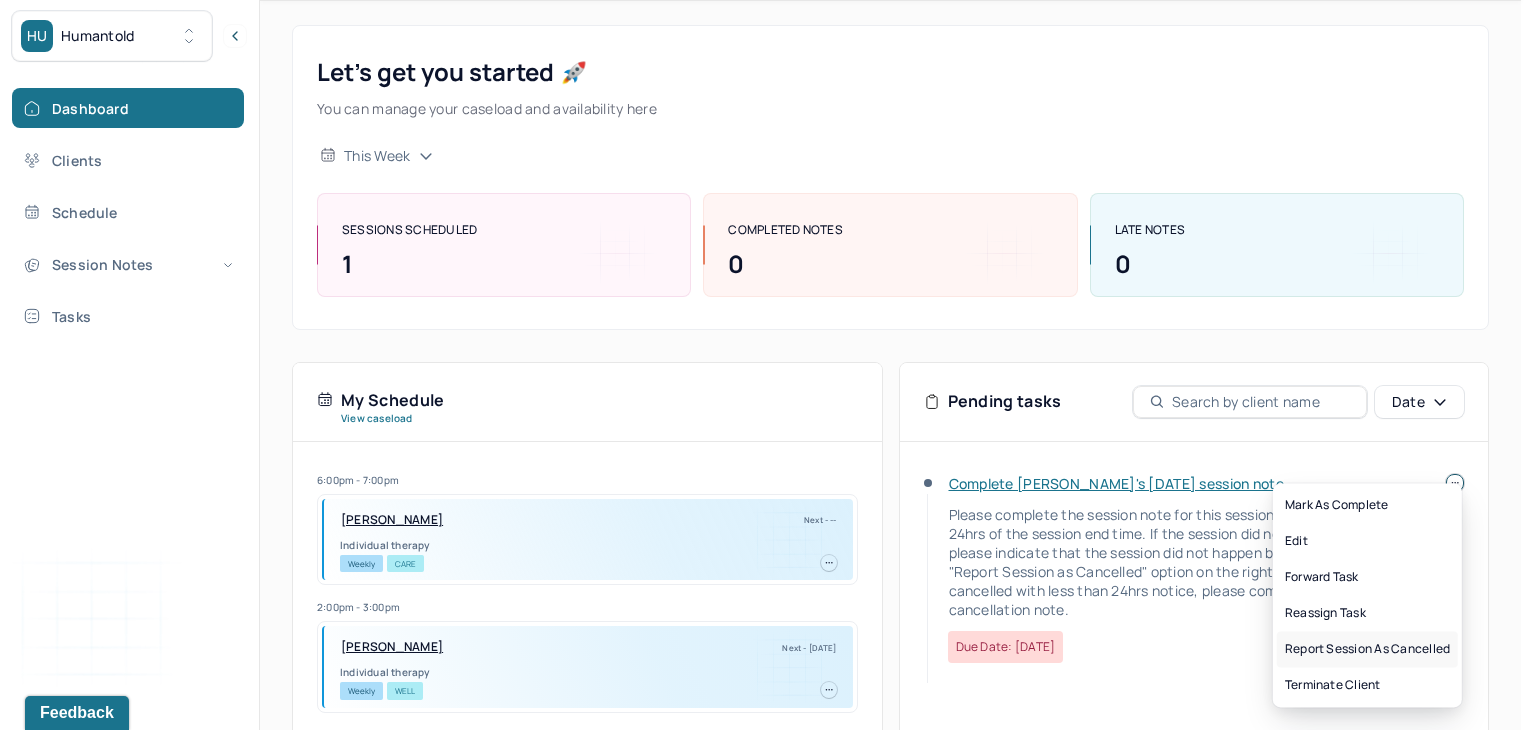 click on "Report session as cancelled" at bounding box center [1367, 649] 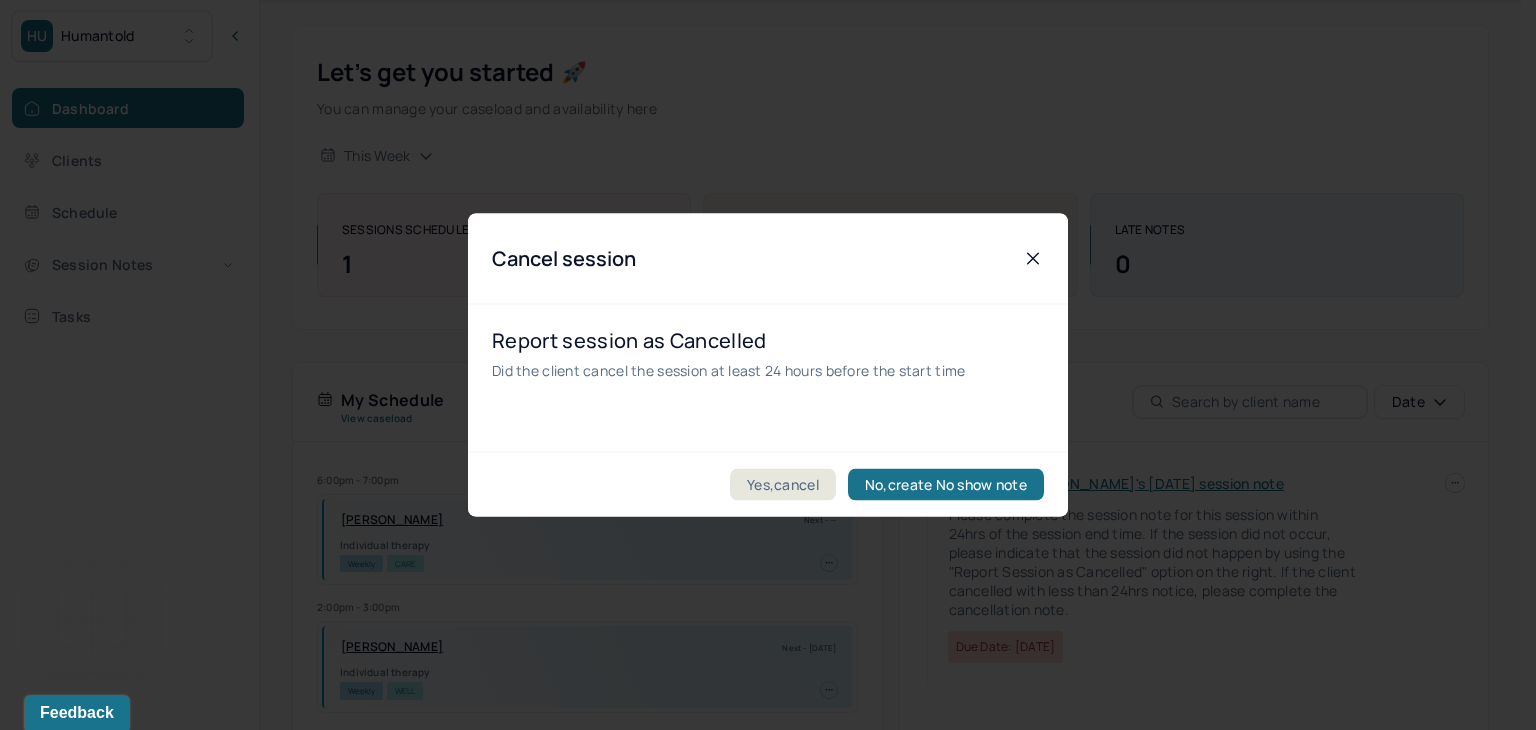 click 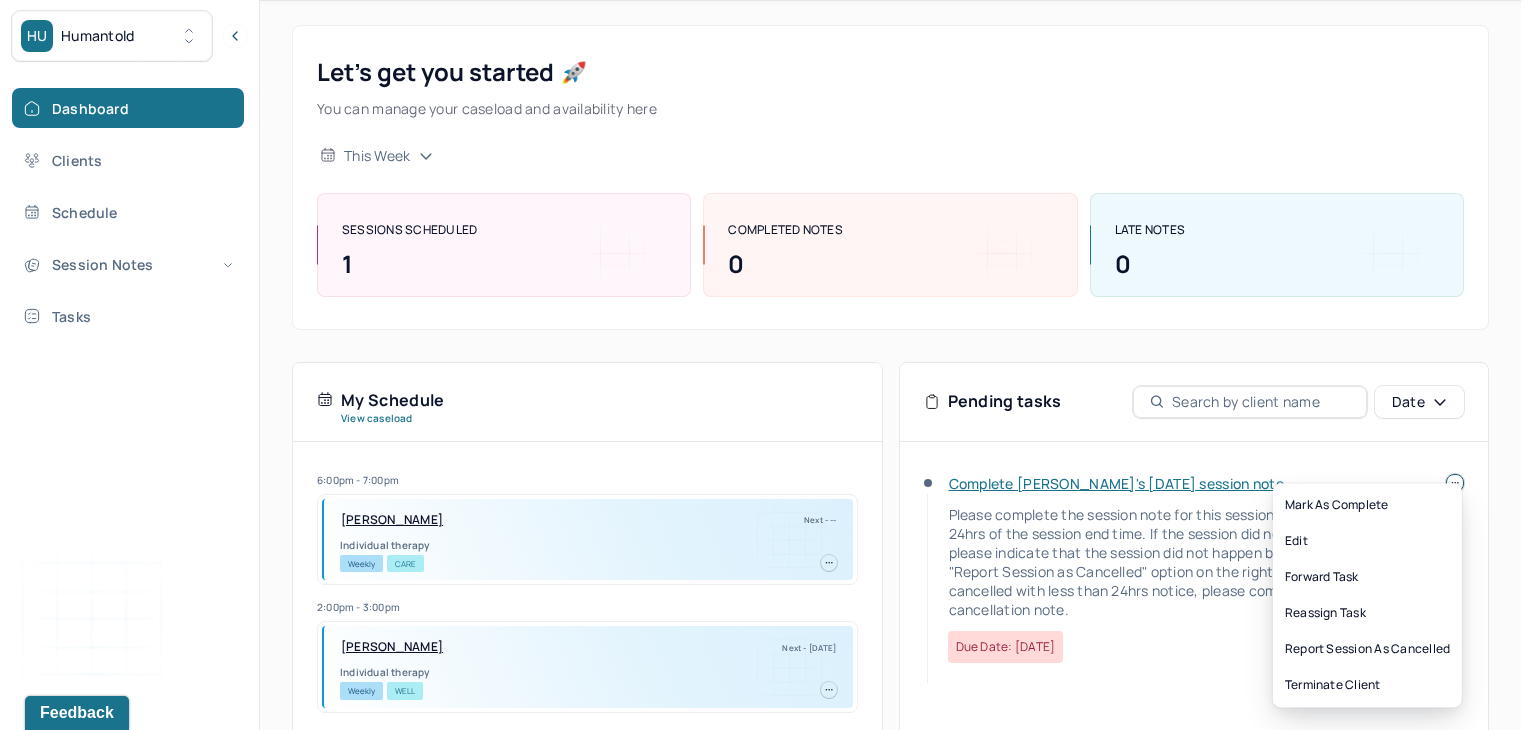 click 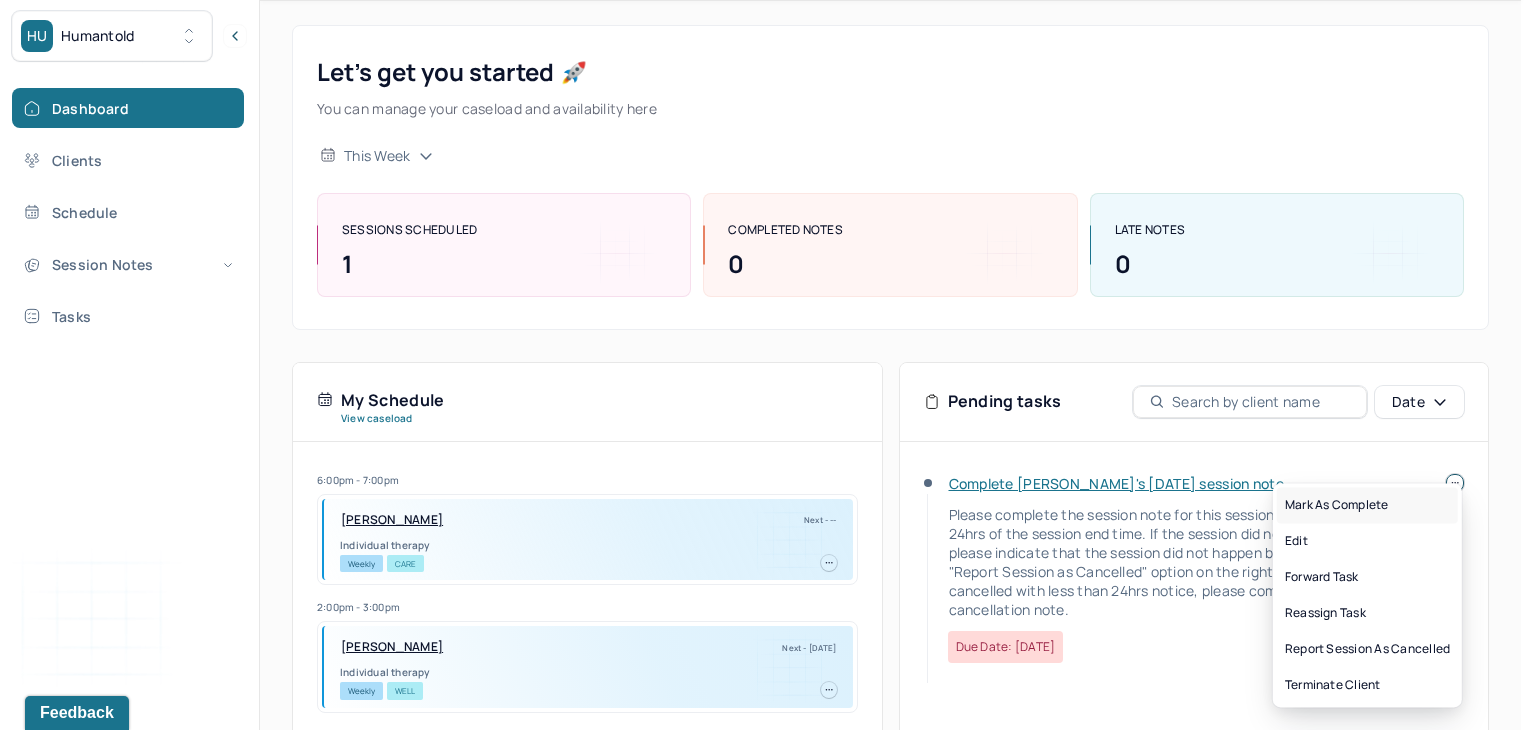 click on "Mark as complete" at bounding box center (1367, 505) 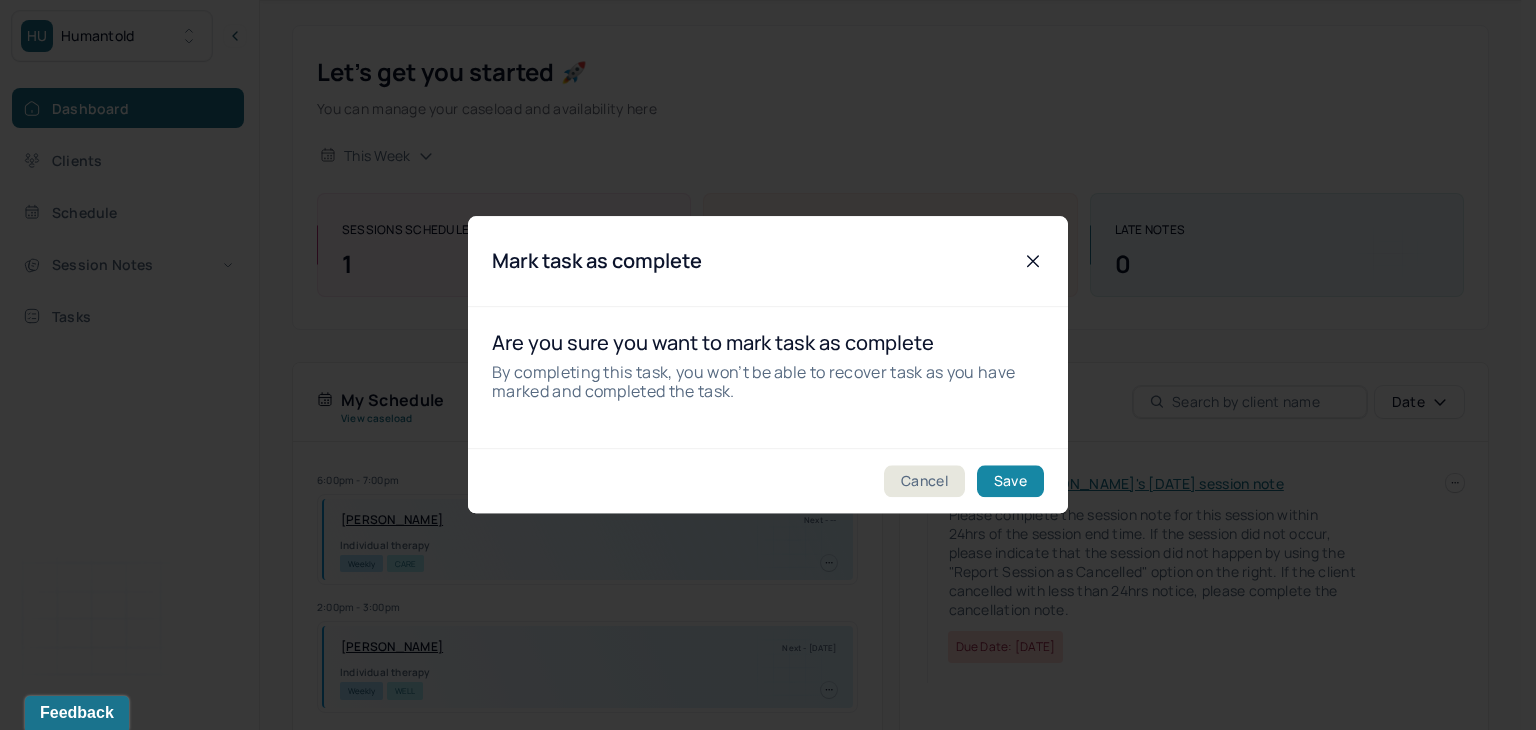 click on "Save" at bounding box center [1010, 482] 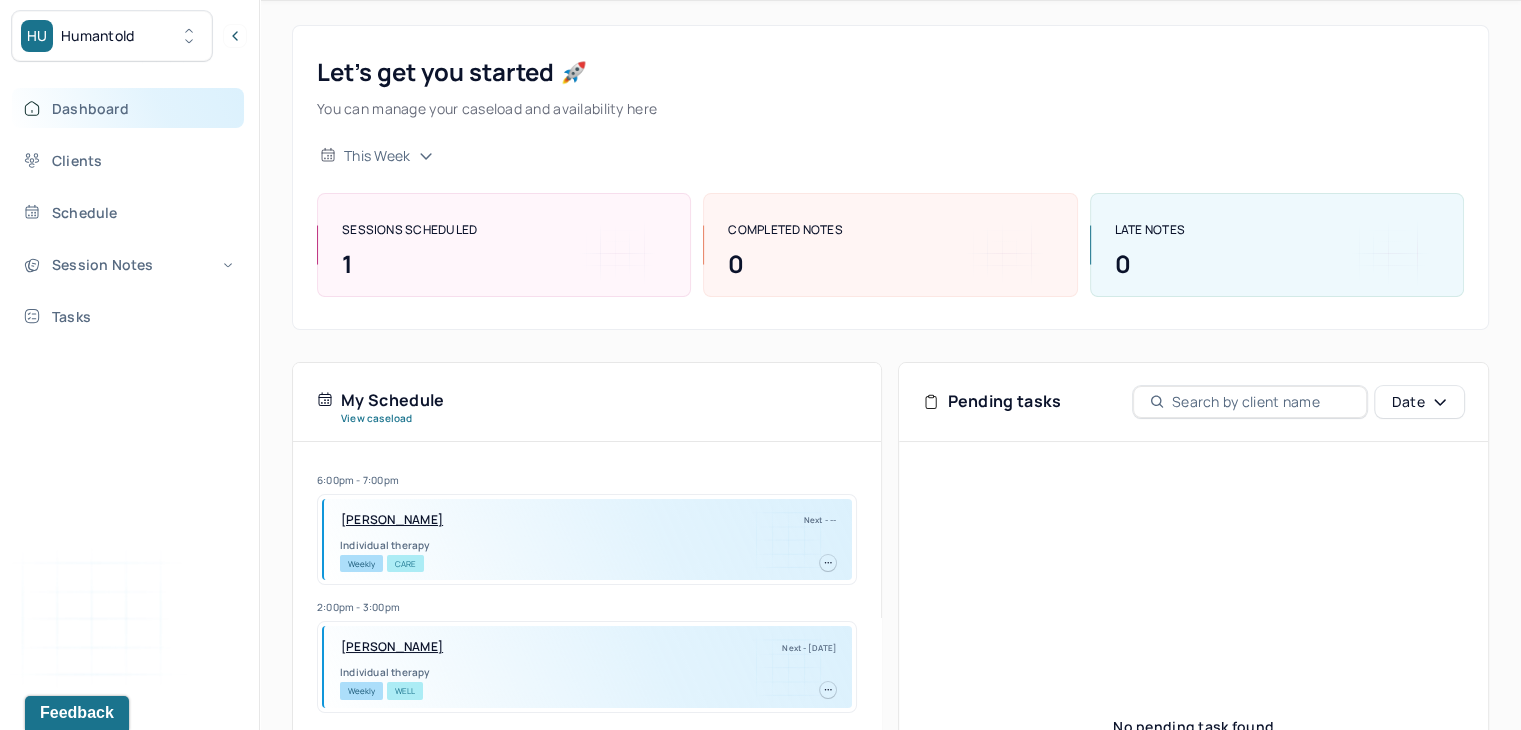 click on "Dashboard" at bounding box center [128, 108] 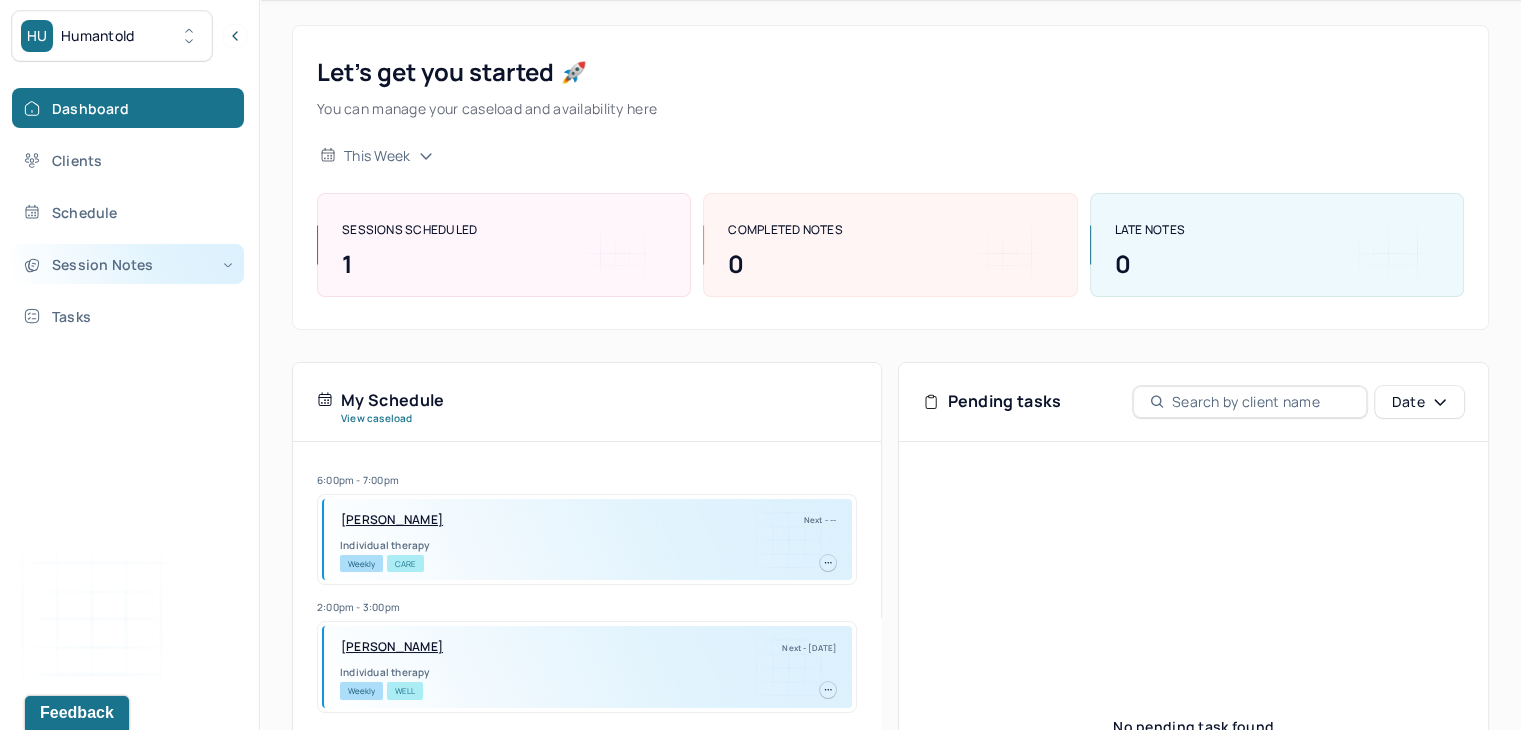 click on "Session Notes" at bounding box center (128, 264) 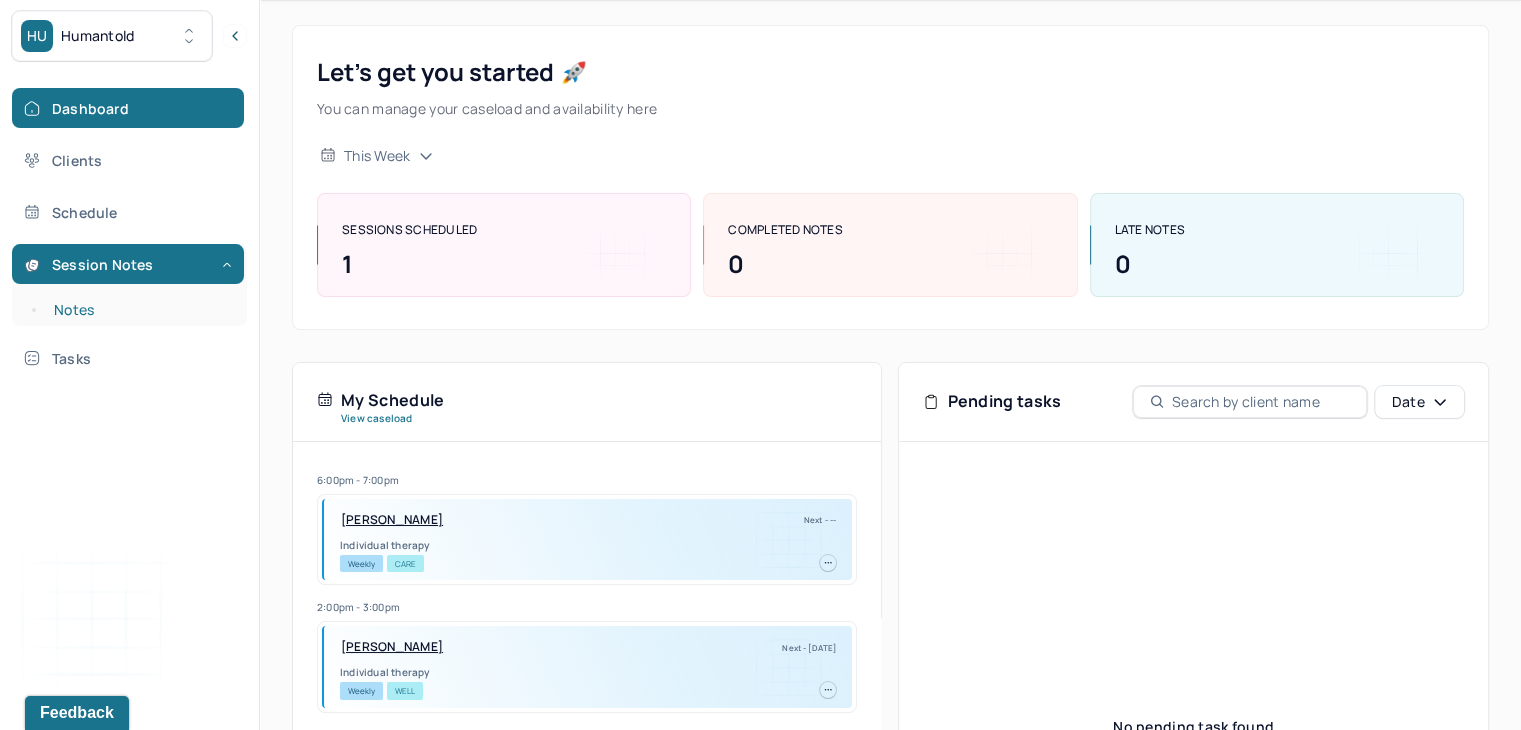 click on "Notes" at bounding box center (139, 310) 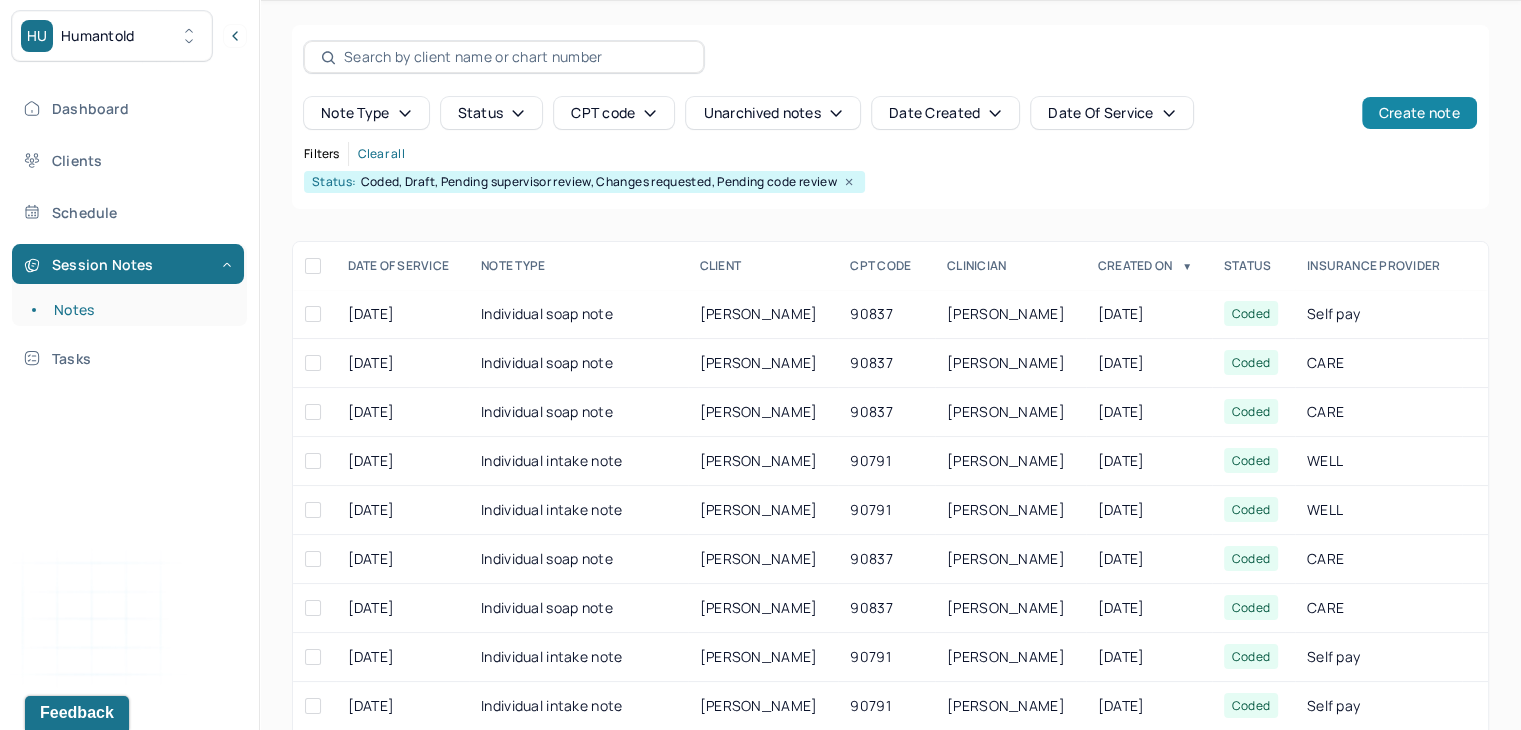 click on "Create note" at bounding box center [1419, 113] 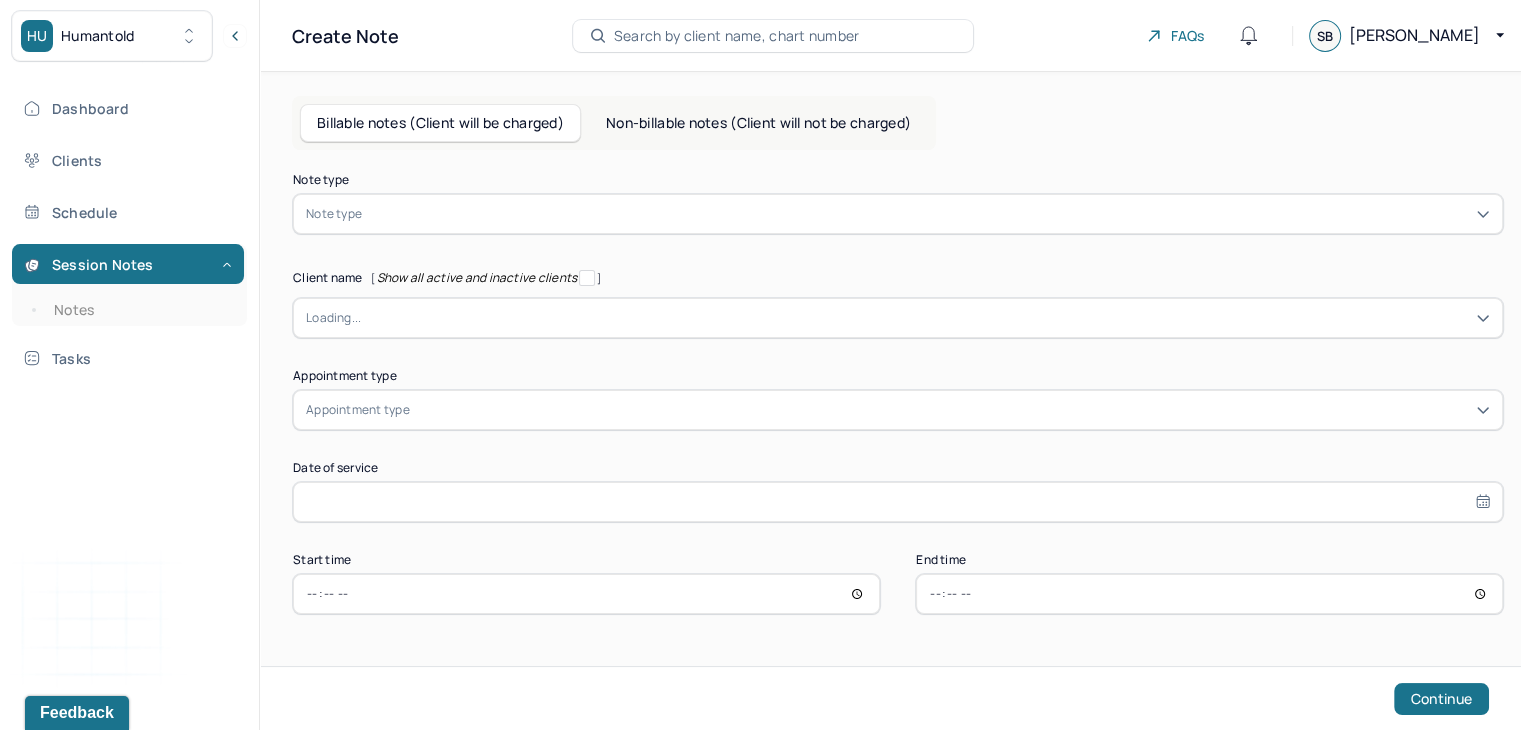 scroll, scrollTop: 0, scrollLeft: 0, axis: both 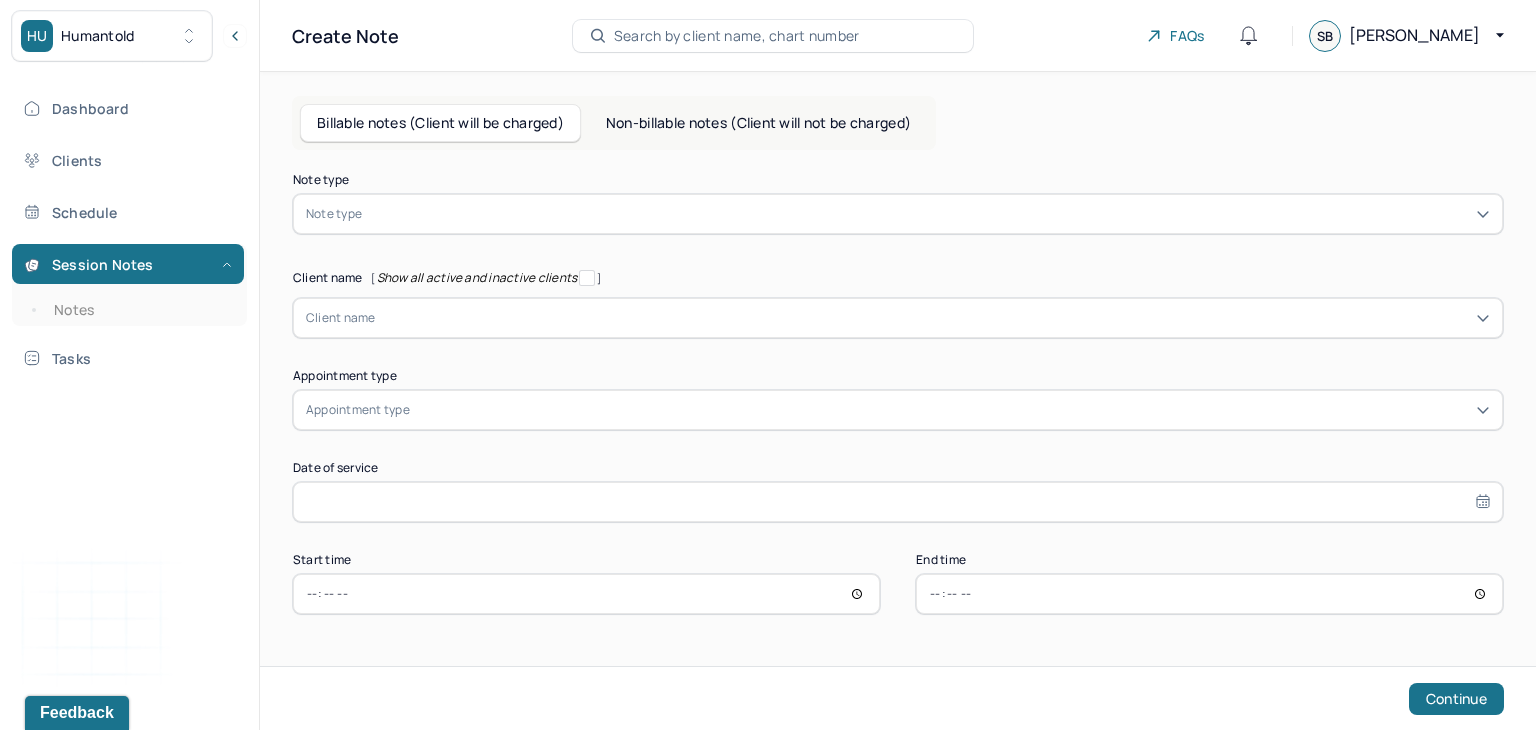 click at bounding box center (928, 214) 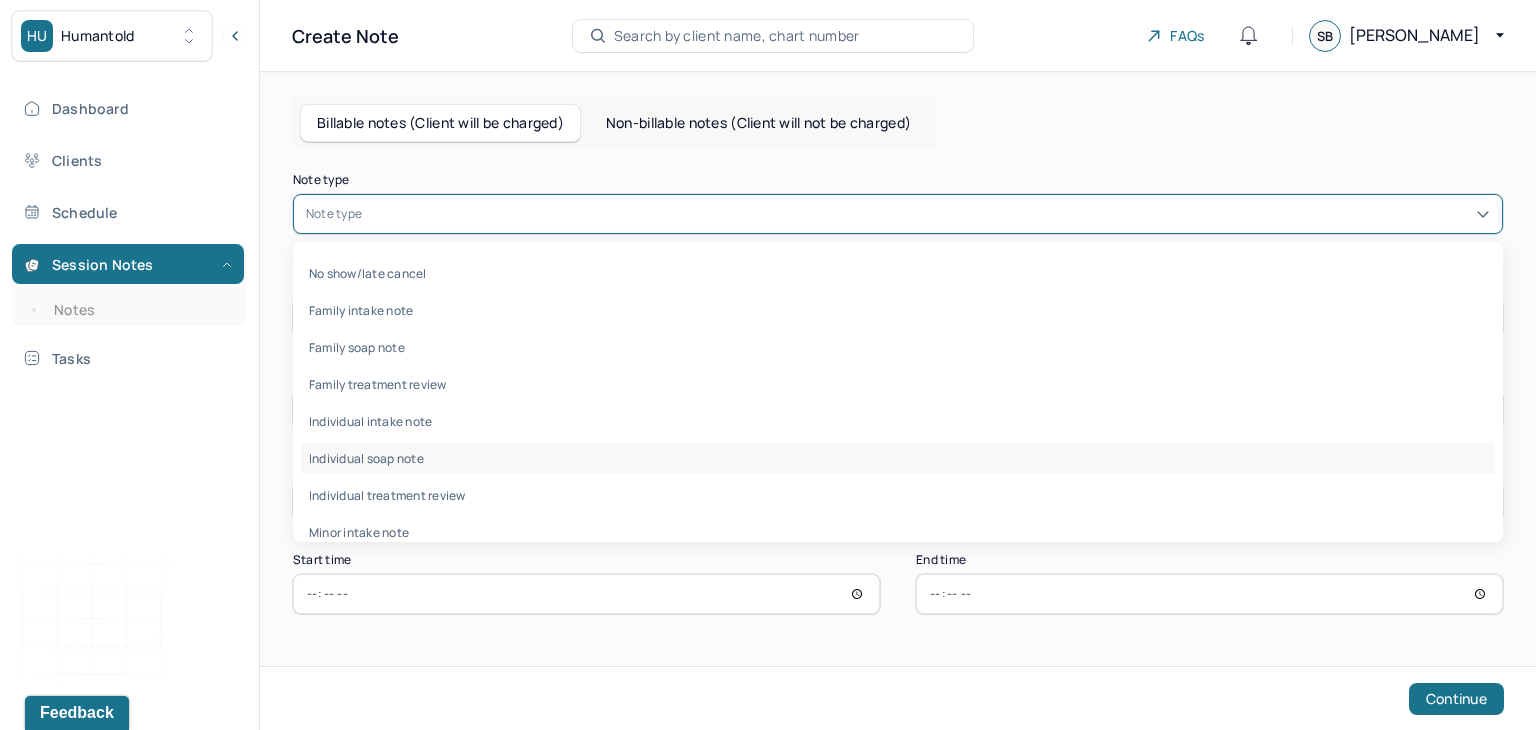 click on "Individual soap note" at bounding box center [898, 458] 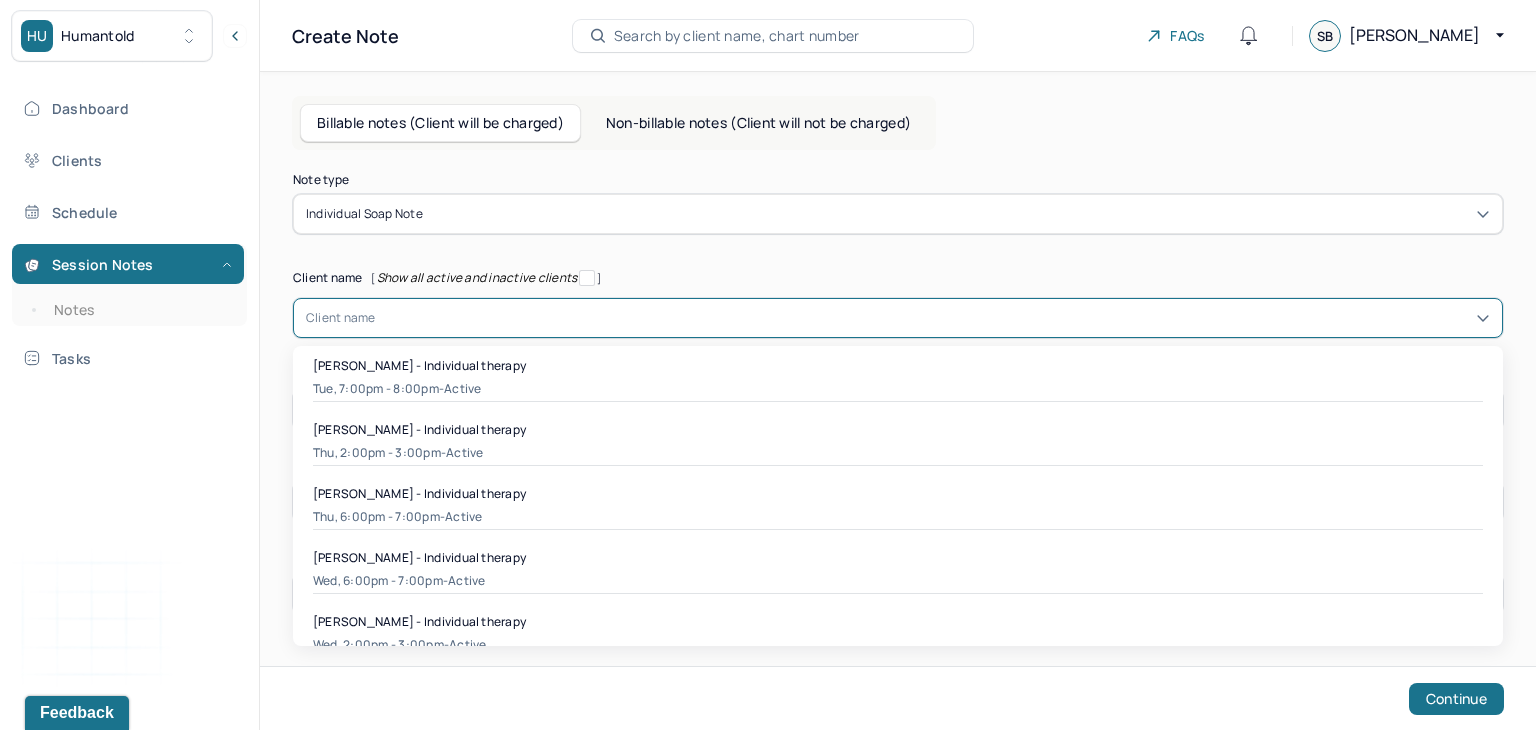 click at bounding box center [933, 318] 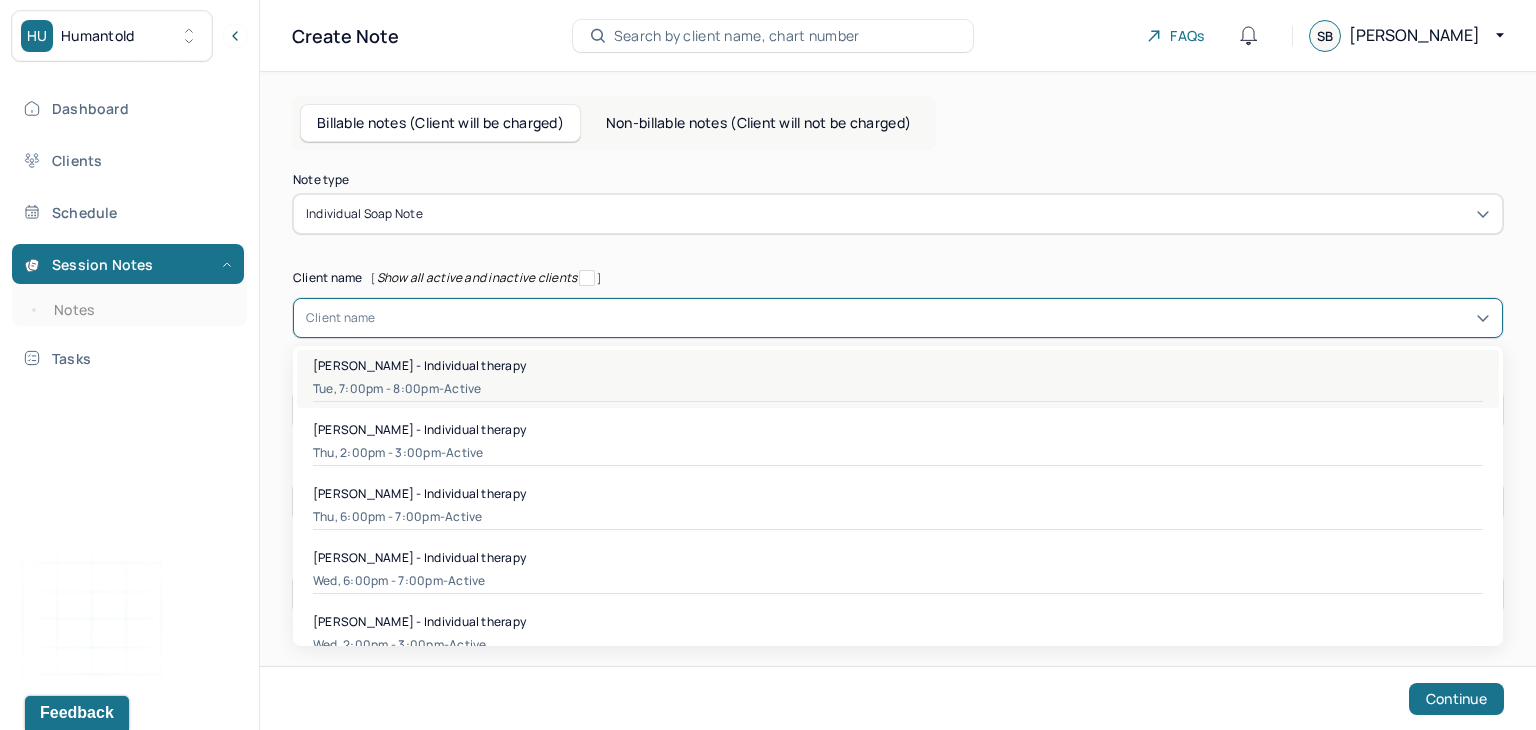 click on "active" at bounding box center (462, 389) 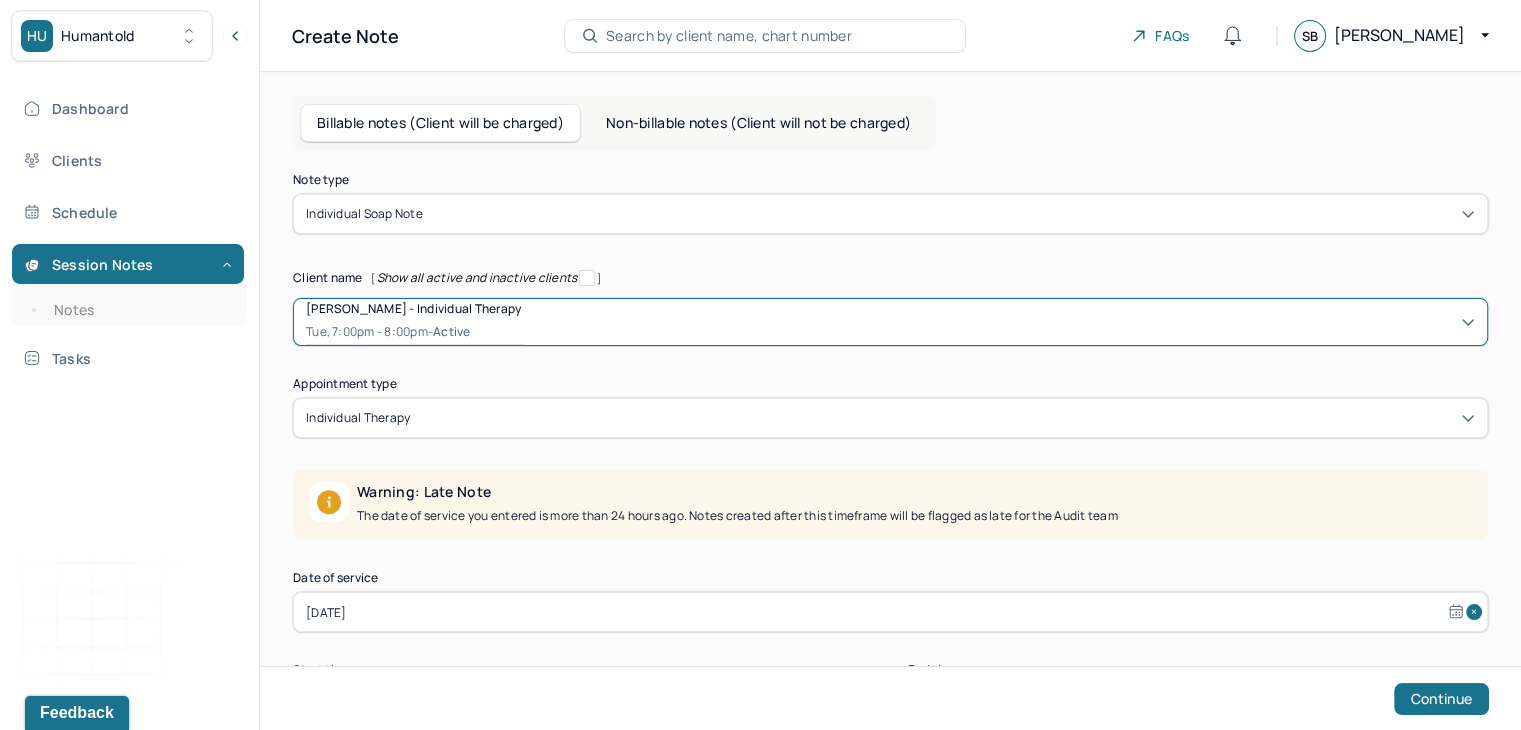 scroll, scrollTop: 23, scrollLeft: 0, axis: vertical 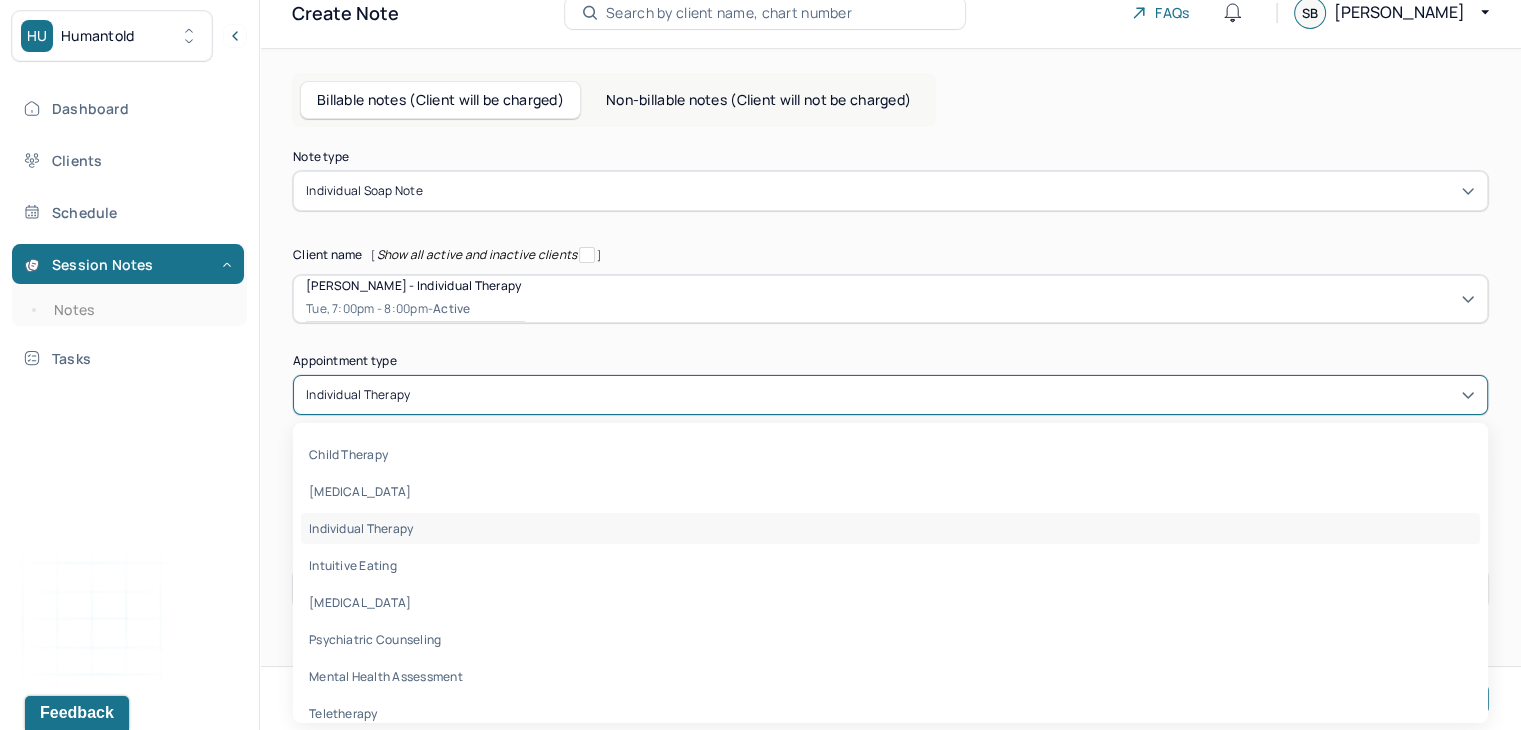 click on "individual therapy" at bounding box center (890, 395) 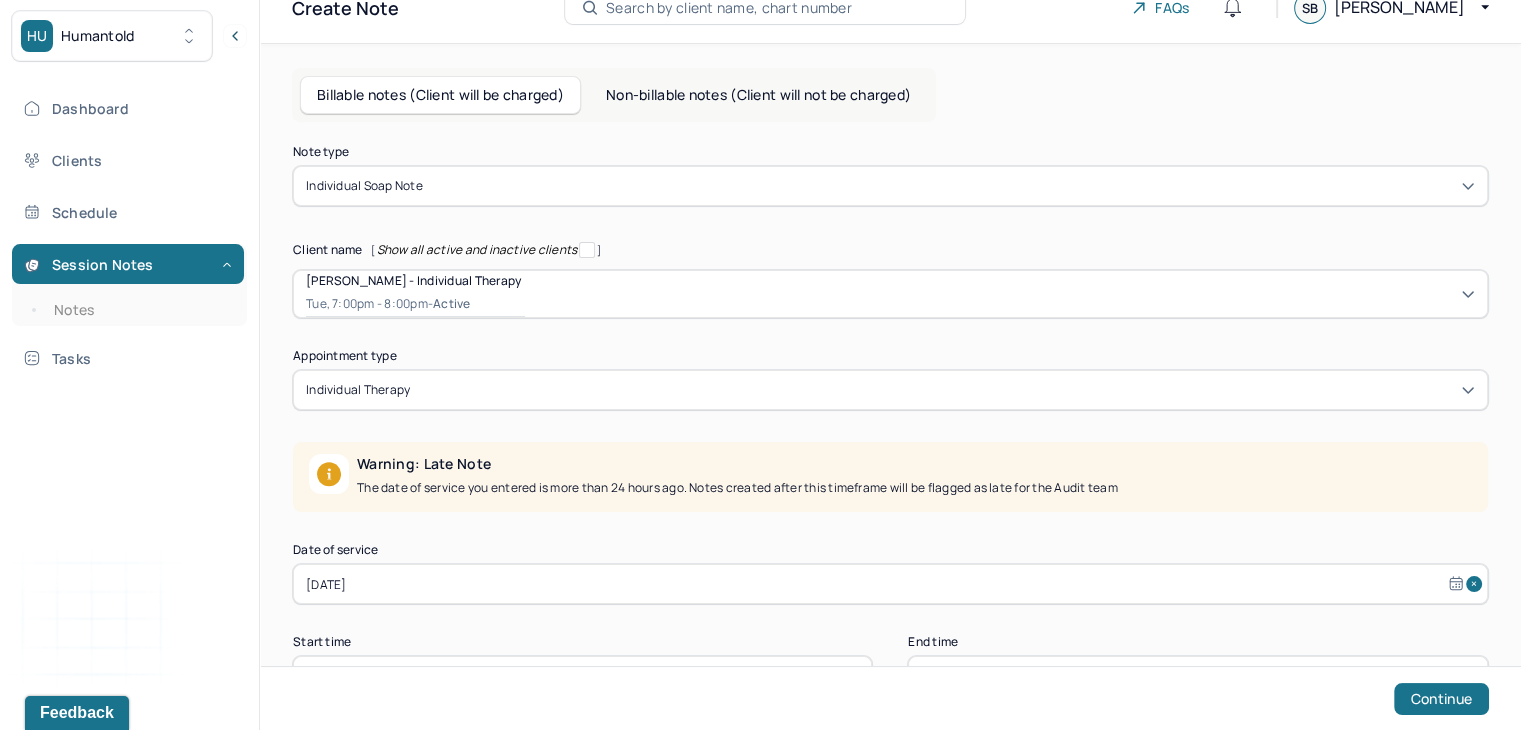 scroll, scrollTop: 99, scrollLeft: 0, axis: vertical 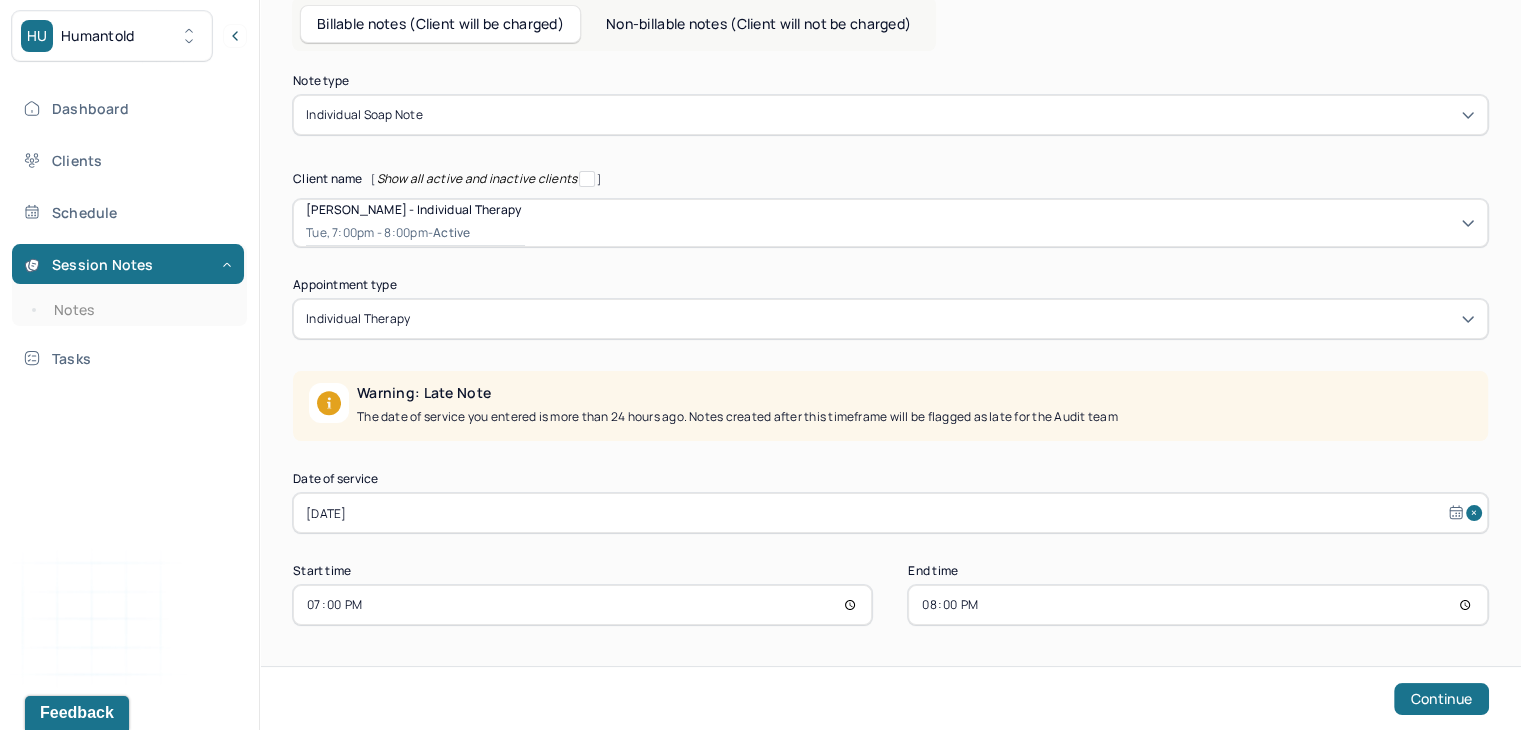 select on "5" 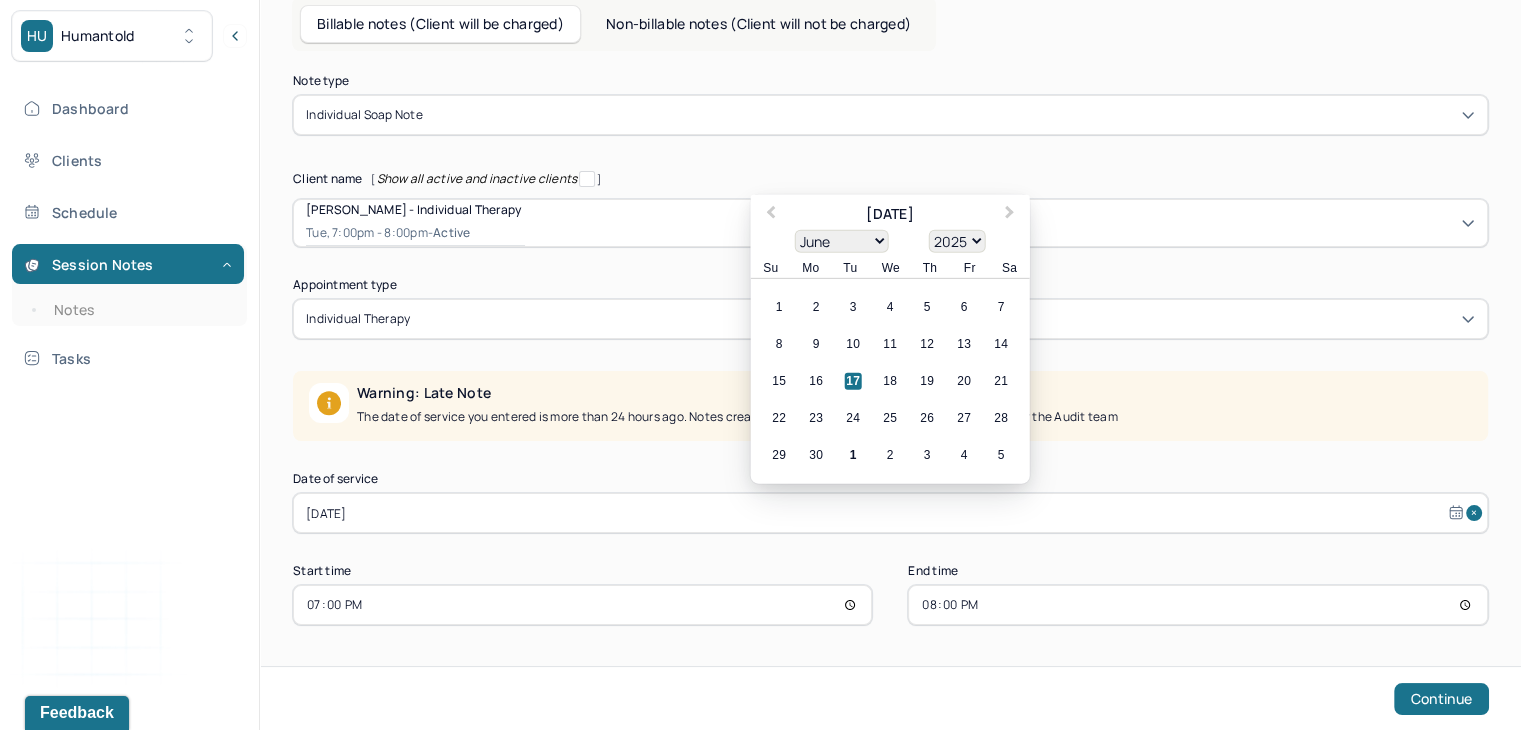 click on "Jun 17, 2025" at bounding box center [890, 513] 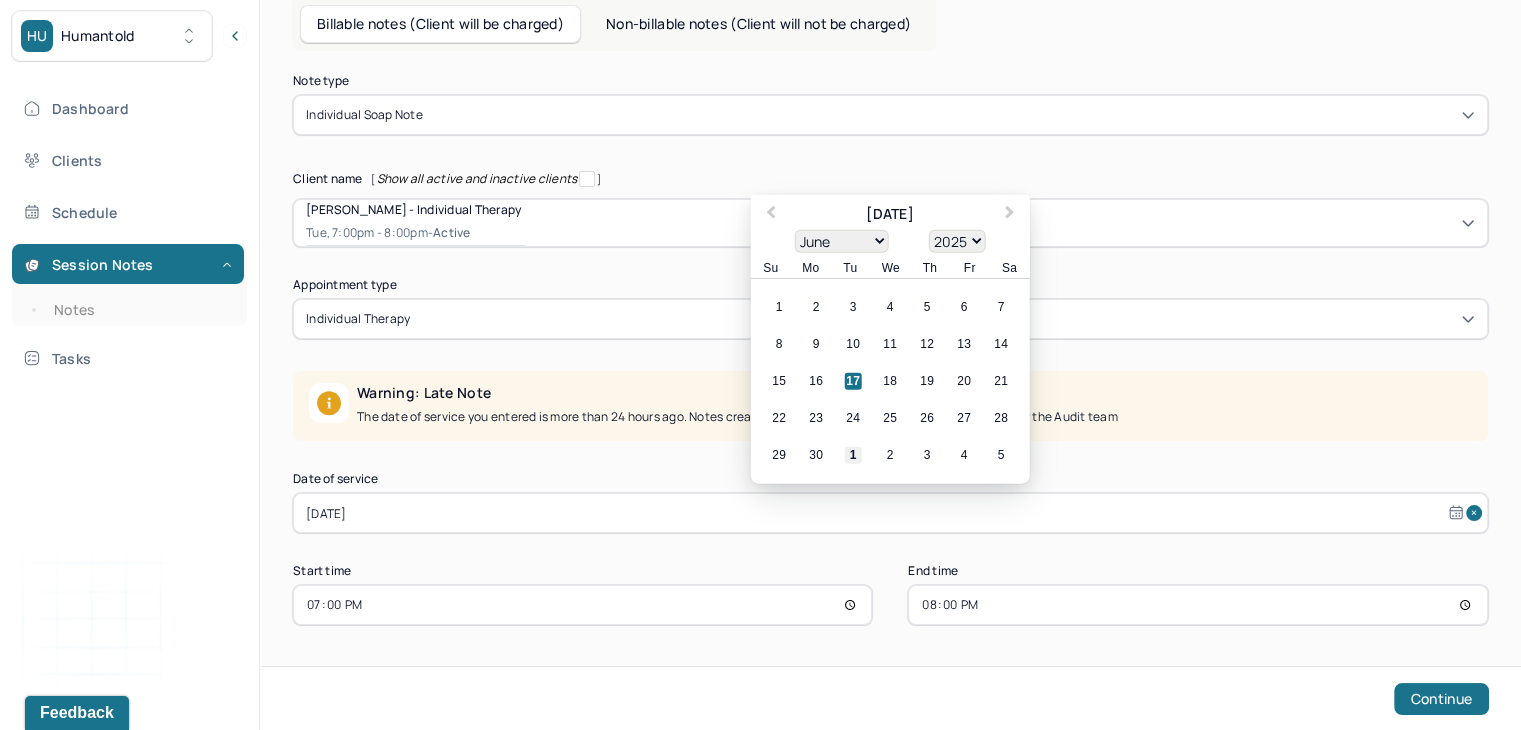 click on "1" at bounding box center [853, 455] 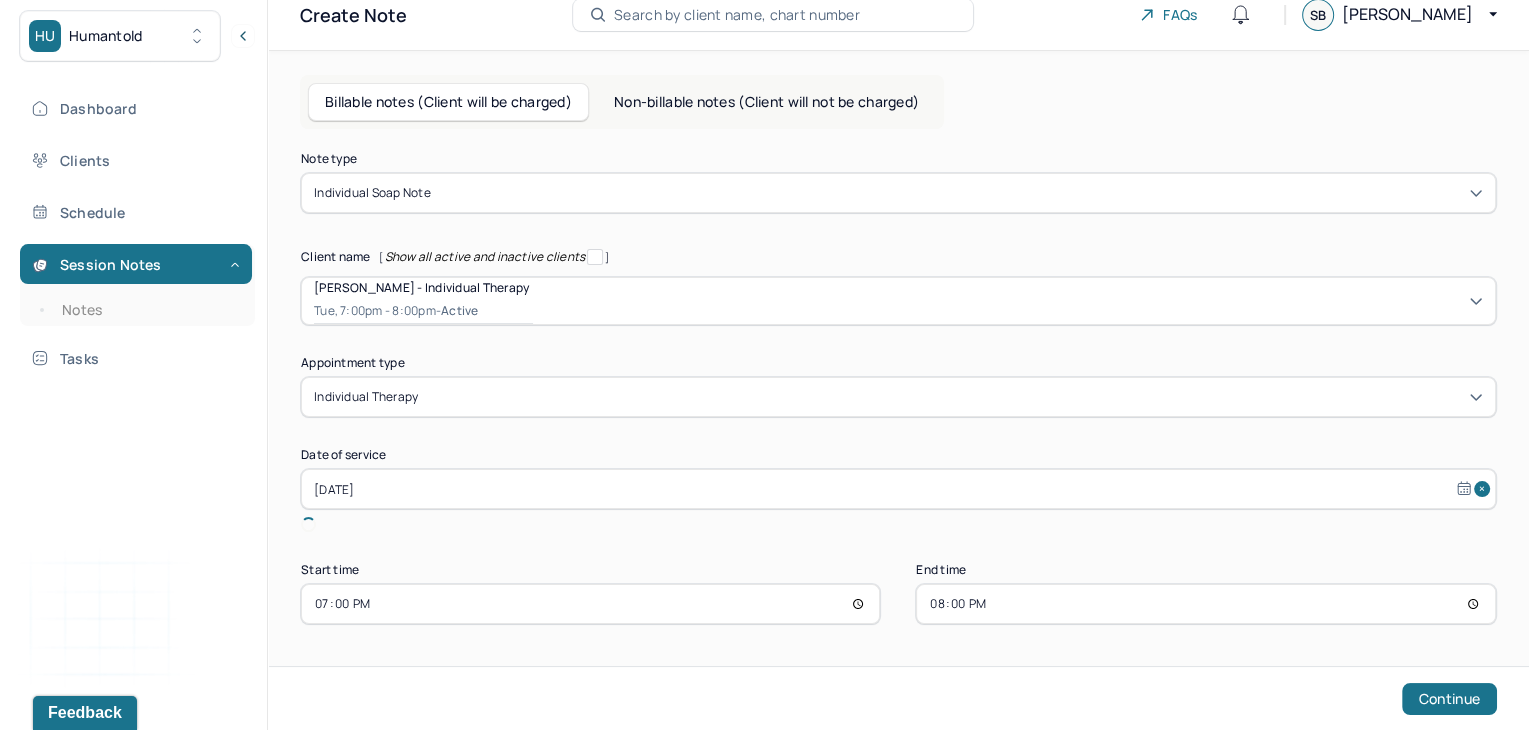 scroll, scrollTop: 0, scrollLeft: 0, axis: both 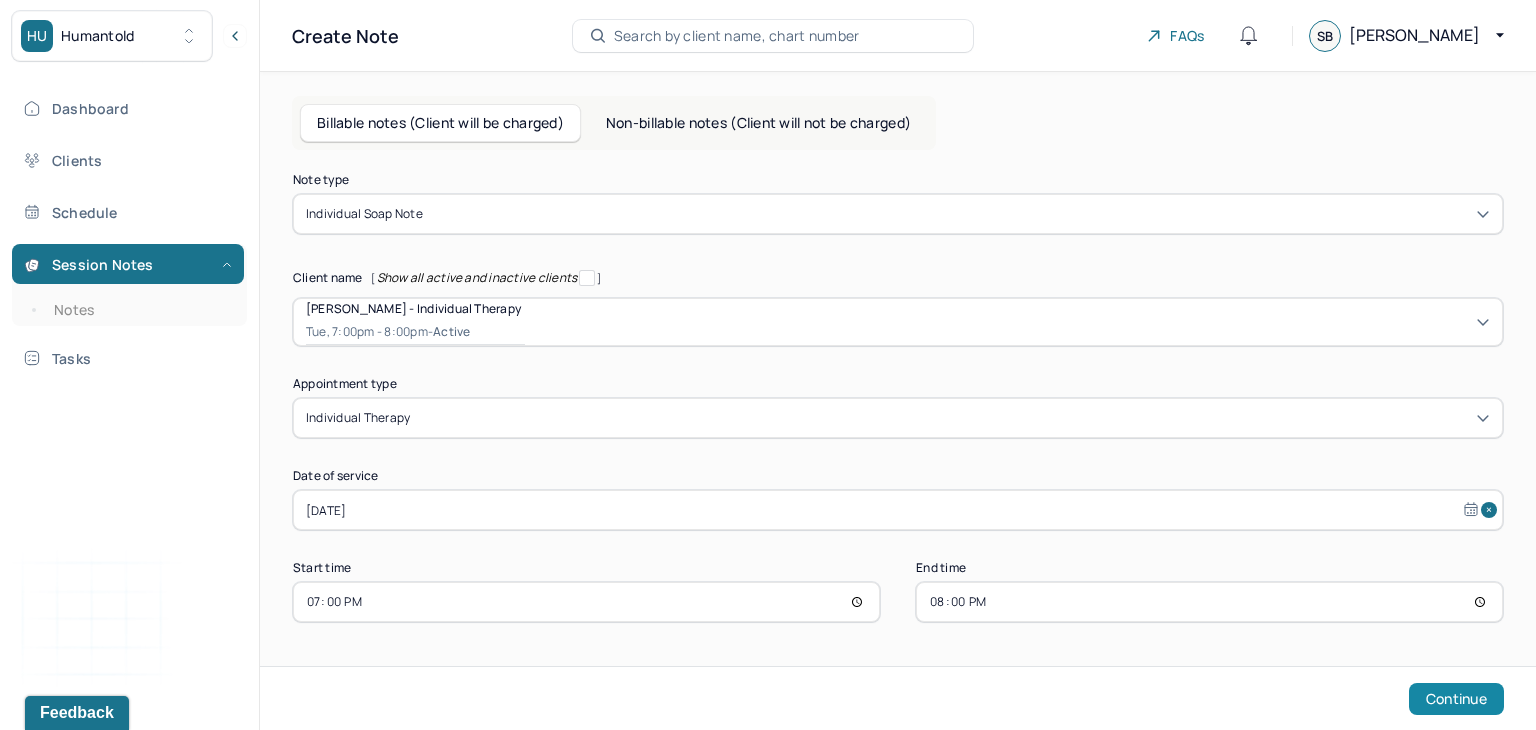 click on "Continue" at bounding box center [1456, 699] 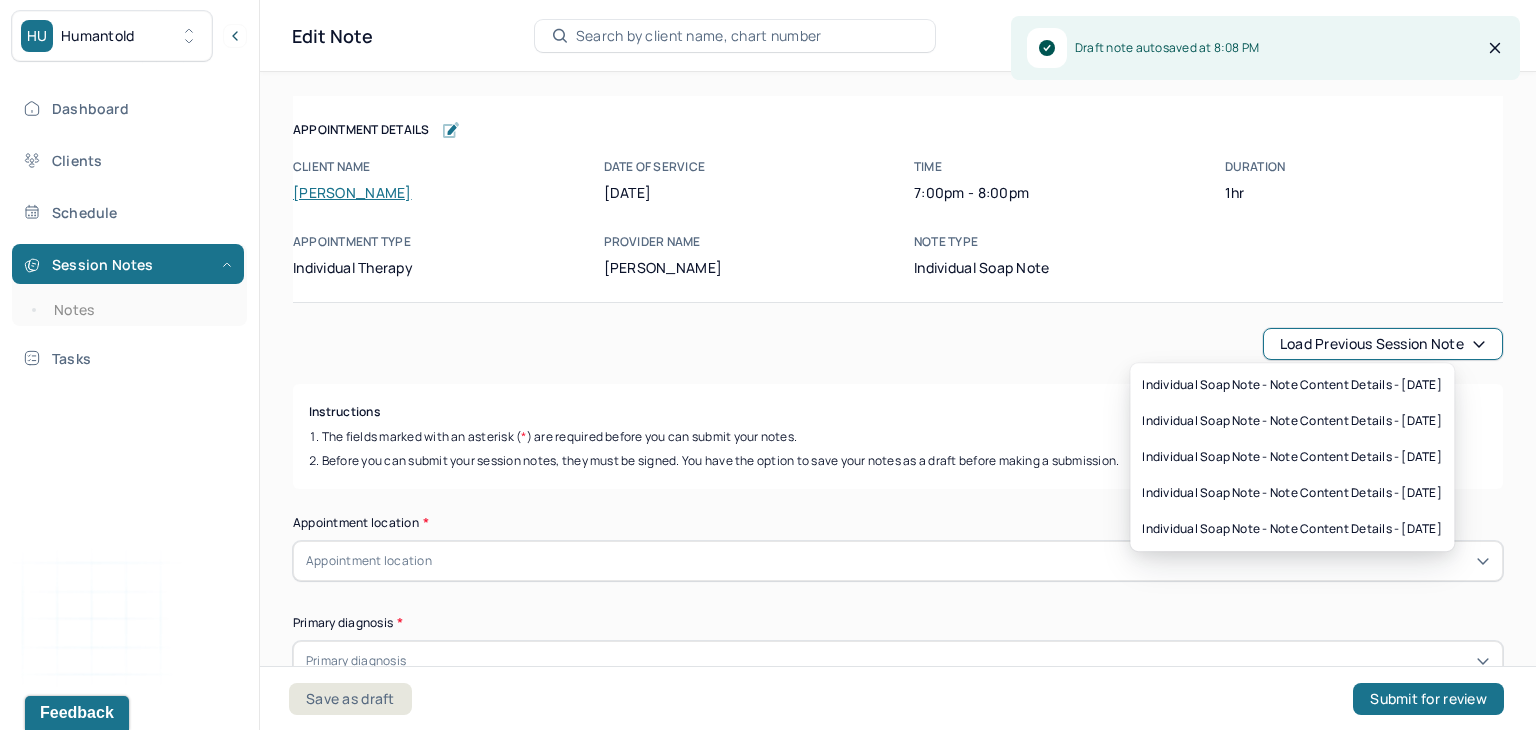 click on "Load previous session note" at bounding box center [1383, 344] 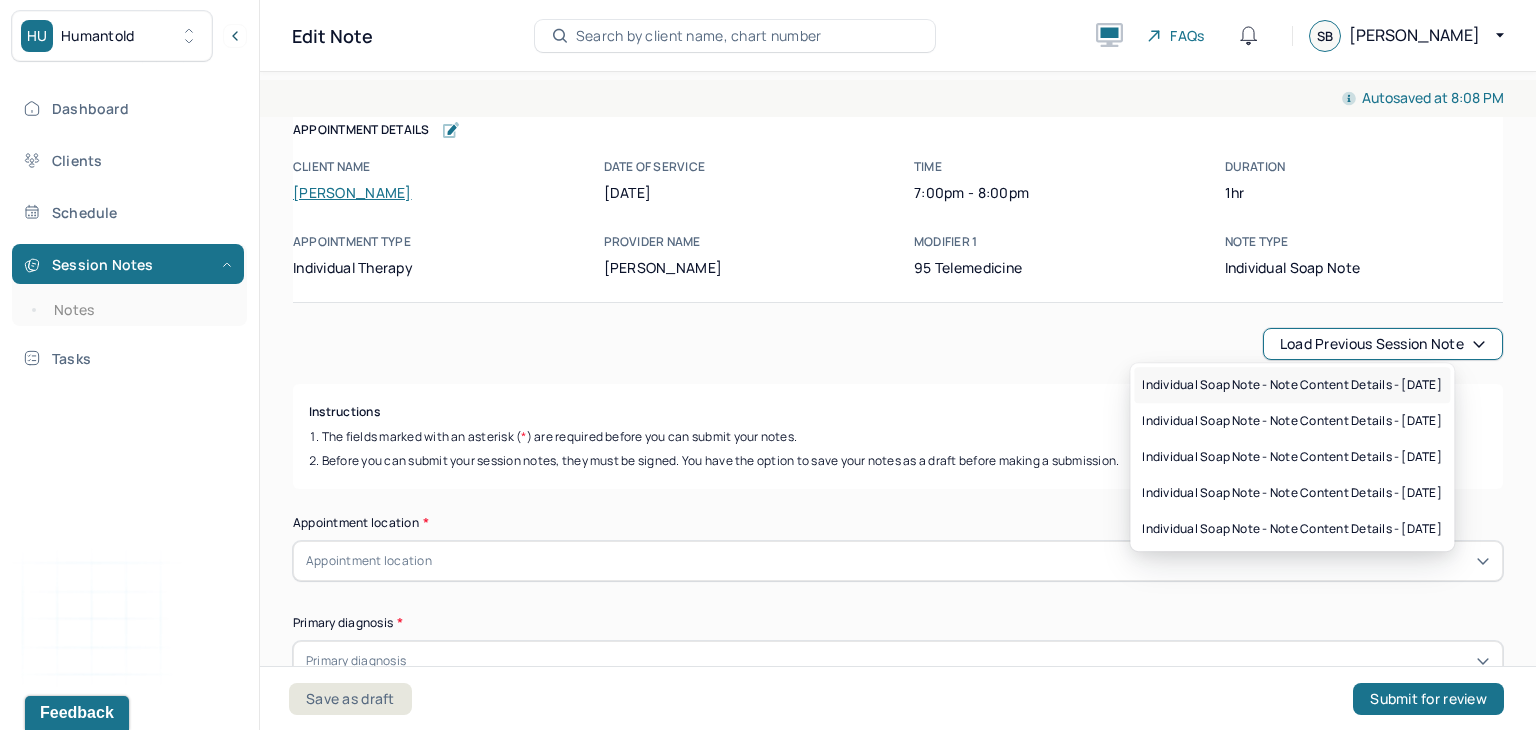 click on "Individual soap note   - Note content Details -   06/03/2025" at bounding box center (1292, 385) 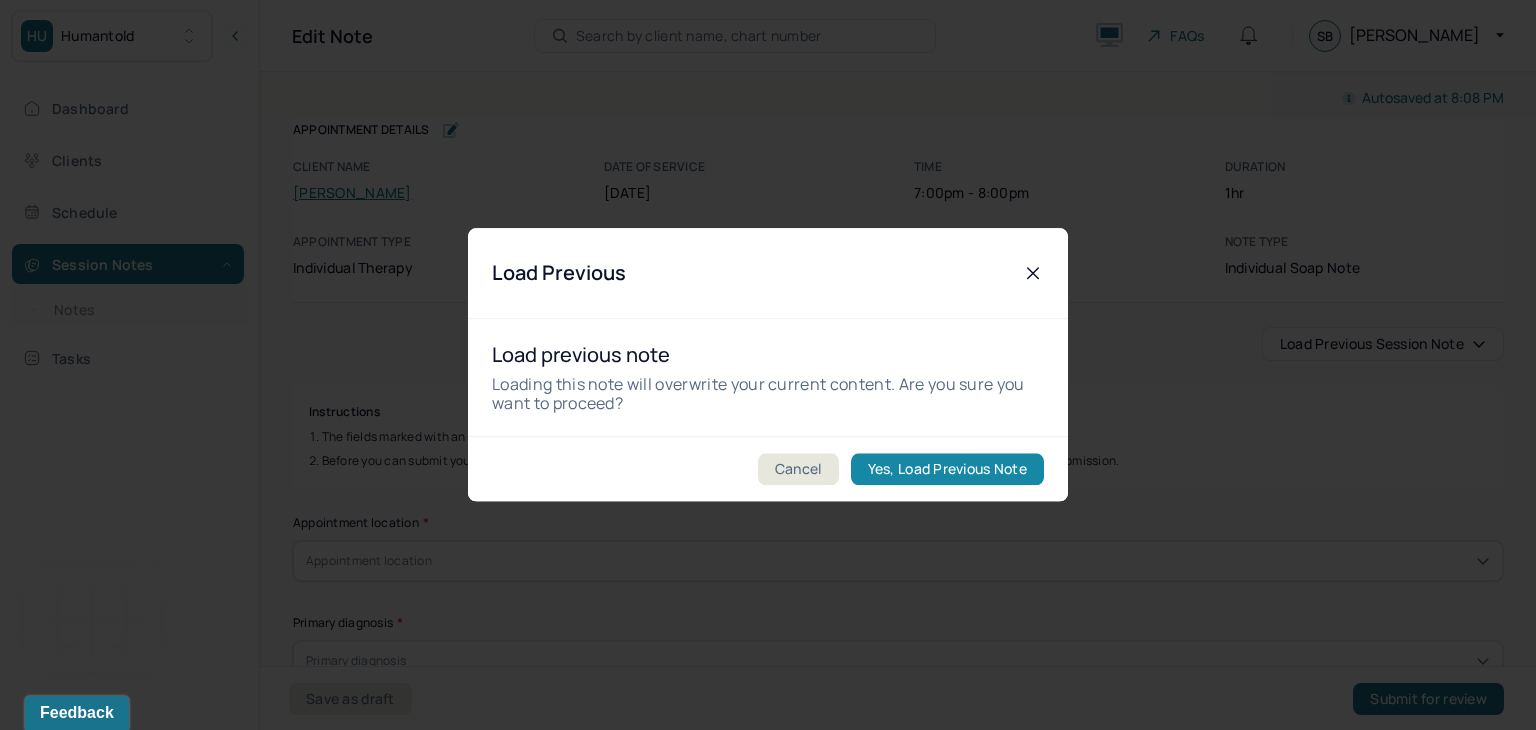 click on "Yes, Load Previous Note" at bounding box center (947, 470) 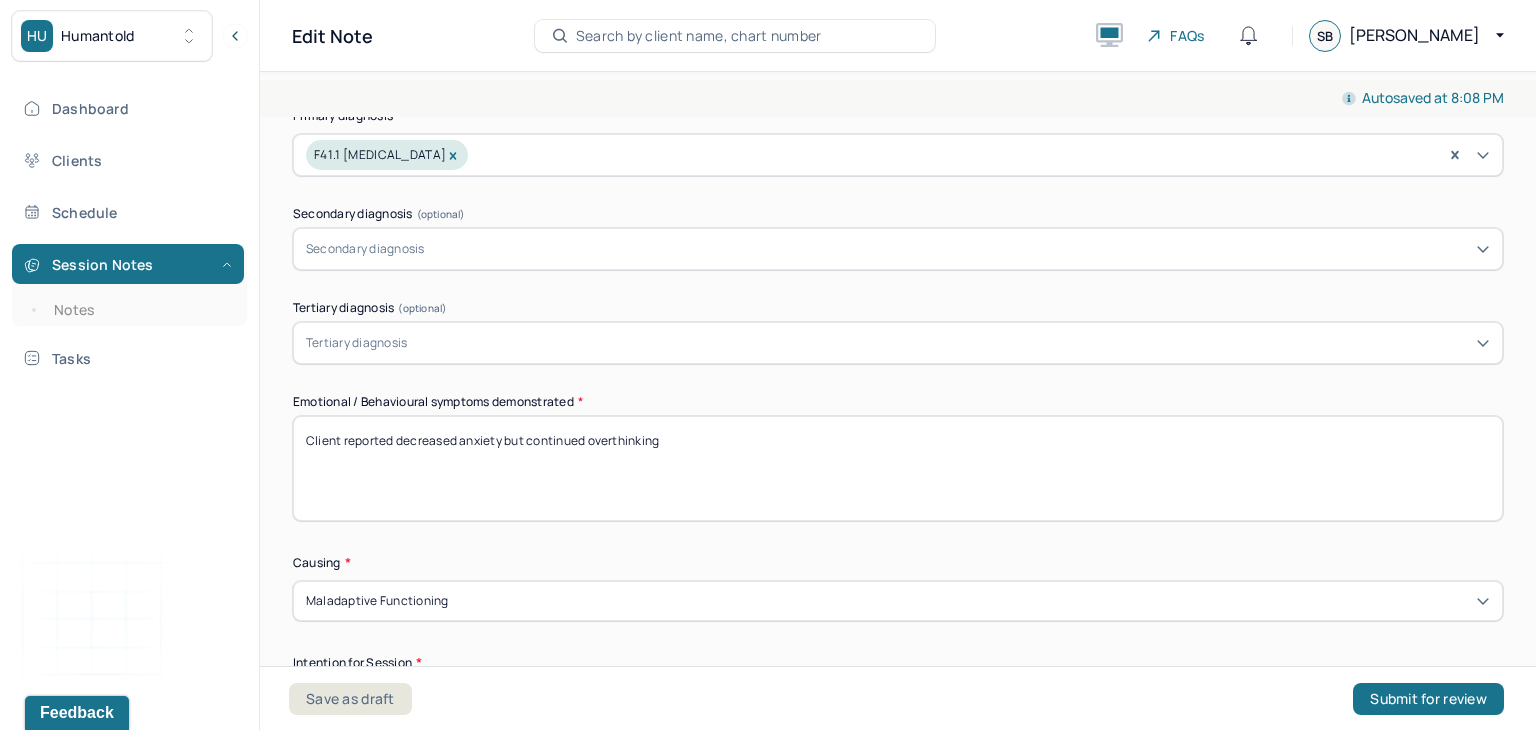 scroll, scrollTop: 775, scrollLeft: 0, axis: vertical 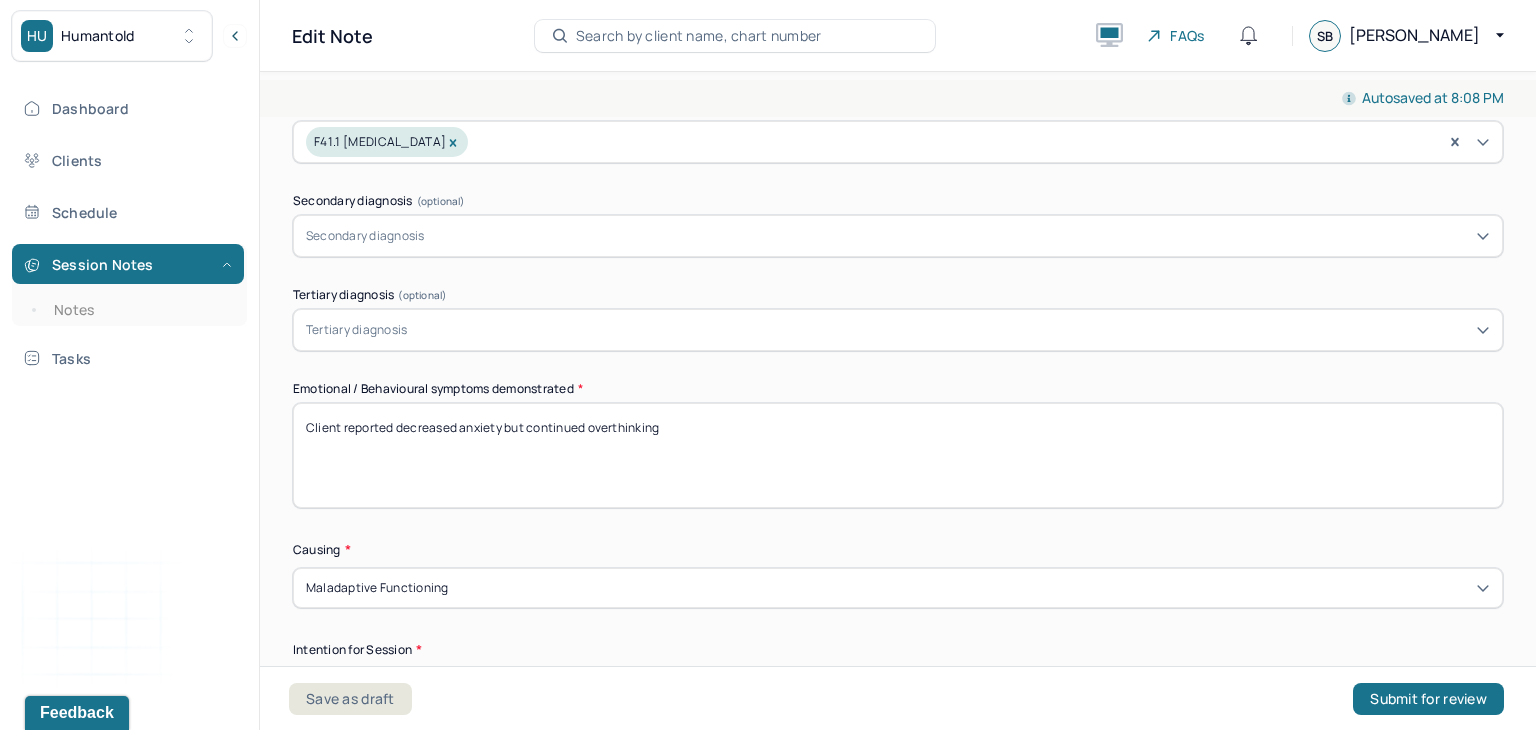 drag, startPoint x: 676, startPoint y: 433, endPoint x: 395, endPoint y: 441, distance: 281.11386 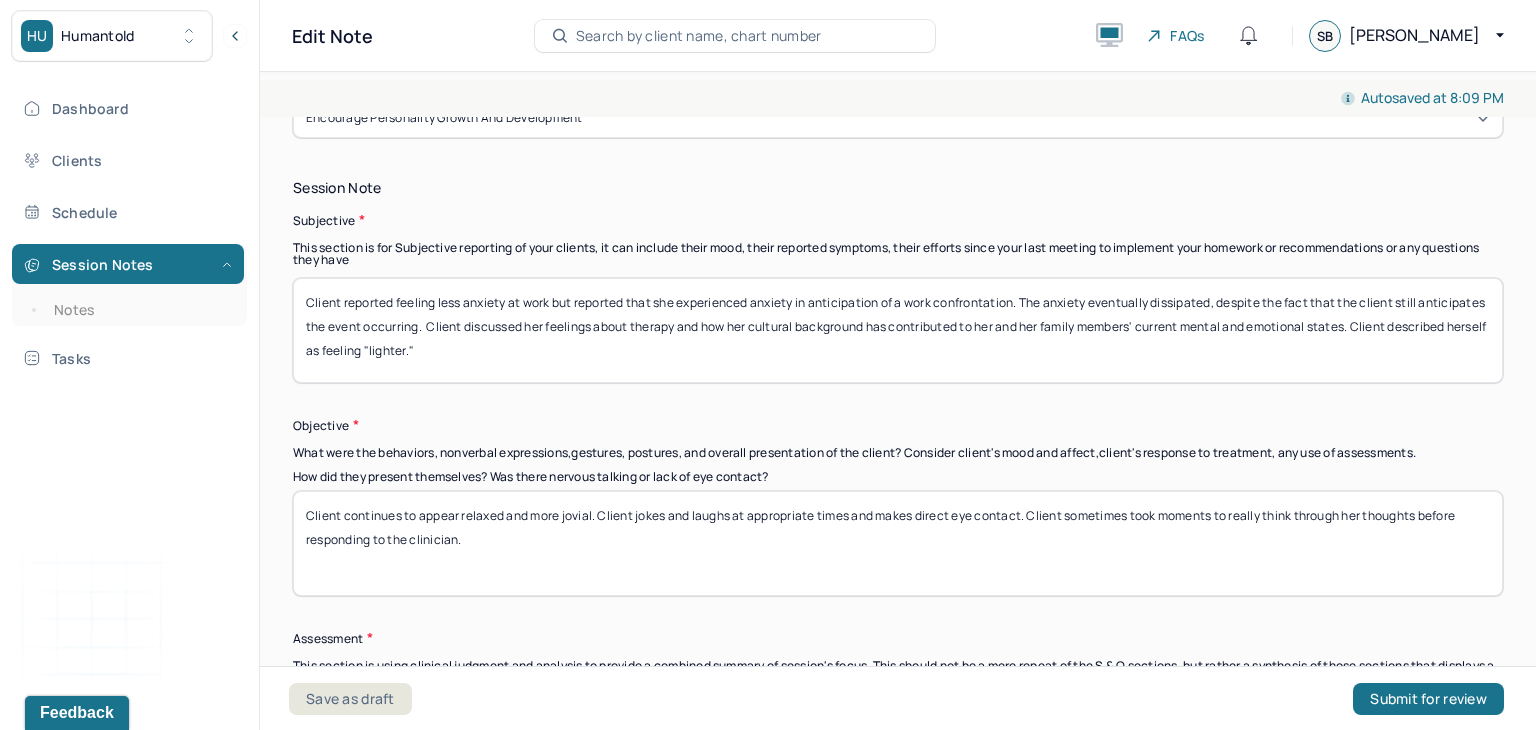 scroll, scrollTop: 1358, scrollLeft: 0, axis: vertical 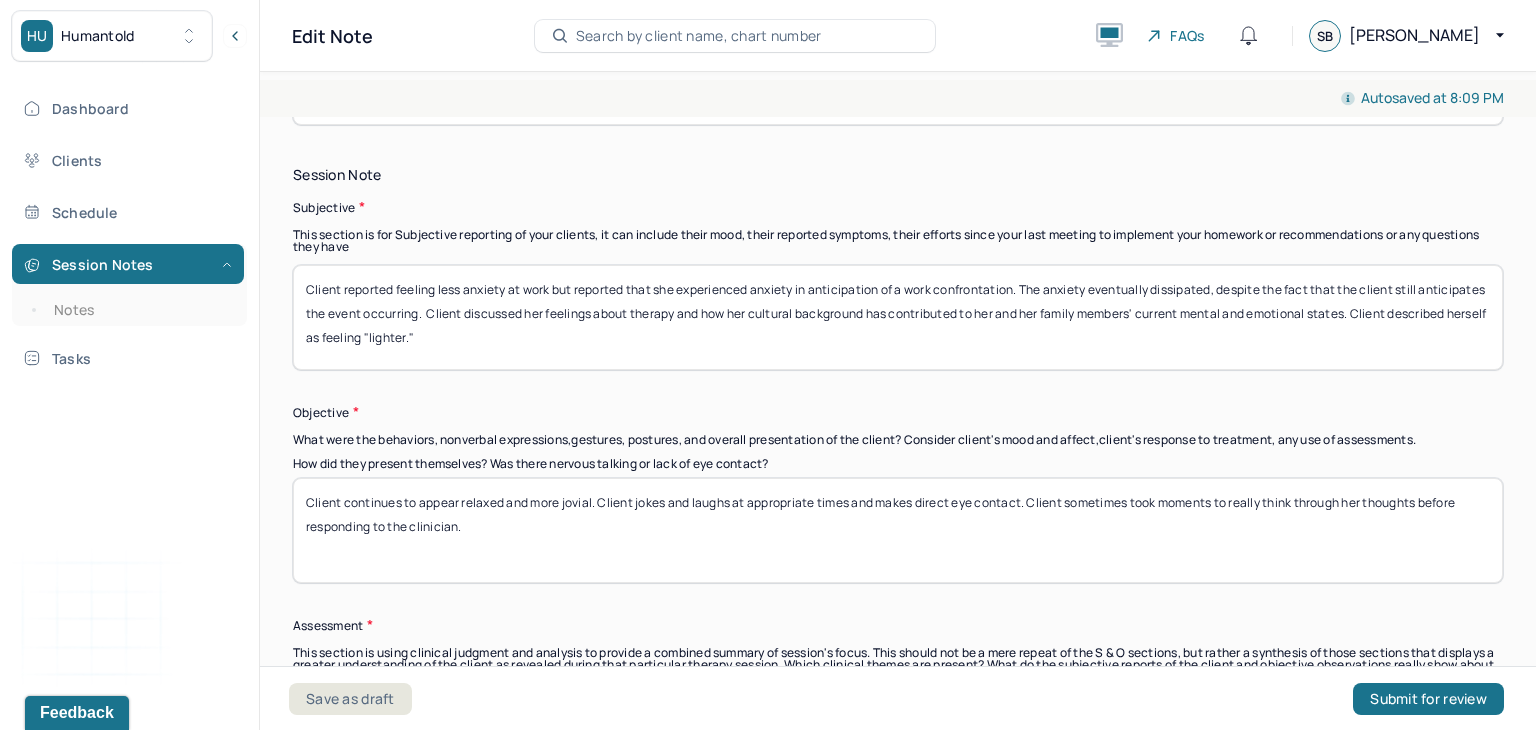 type on "Client reported discussed anxiety episode and difficulty at work" 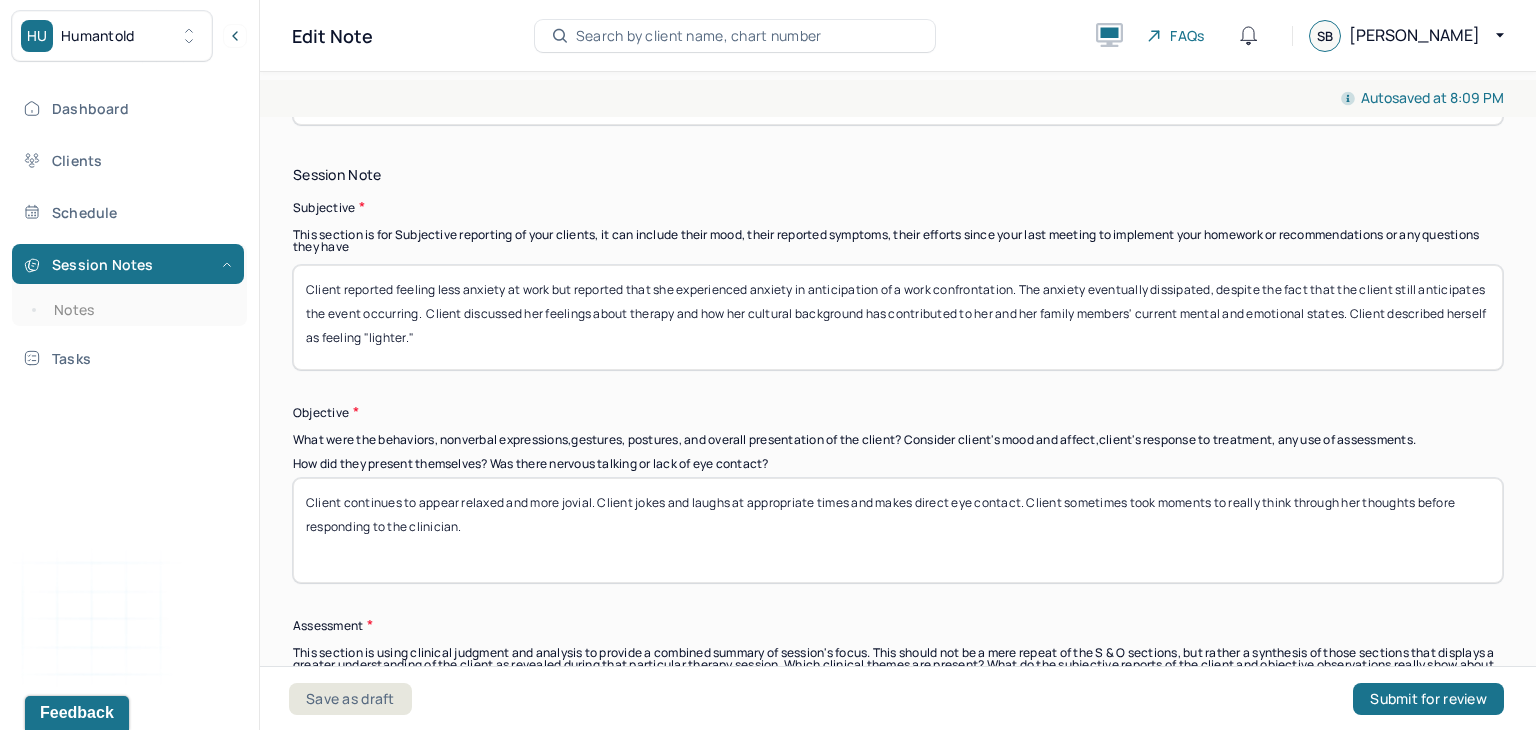 drag, startPoint x: 593, startPoint y: 342, endPoint x: 396, endPoint y: 282, distance: 205.93445 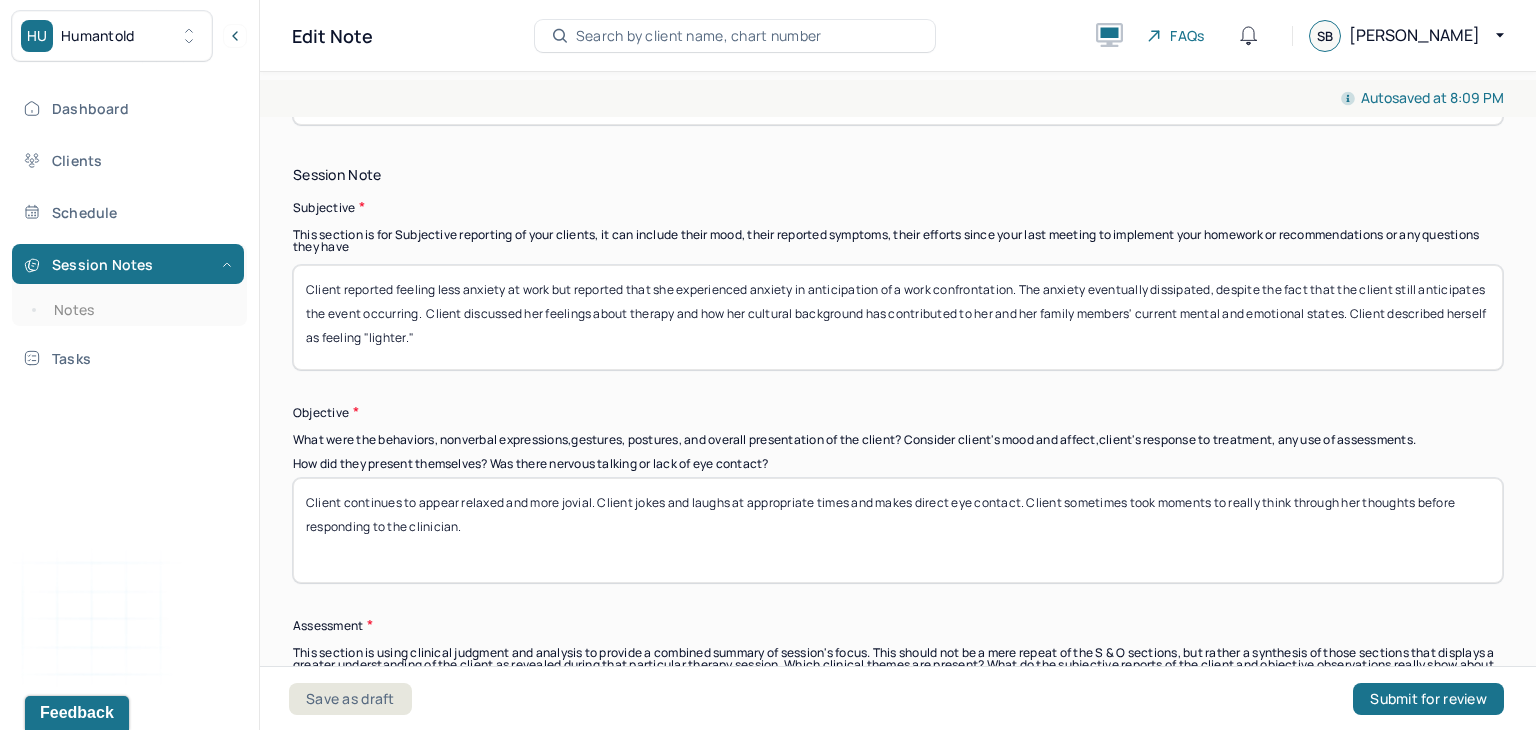 click on "Client reported feeling less anxiety at work but reported that she experienced anxiety in anticipation of a work confrontation. The anxiety eventually dissipated, despite the fact that the client still anticipates the event occurring.  Client discussed her feelings about therapy and how her cultural background has contributed to her and her family members' current mental and emotional states. Client described herself as feeling "lighter."" at bounding box center (898, 317) 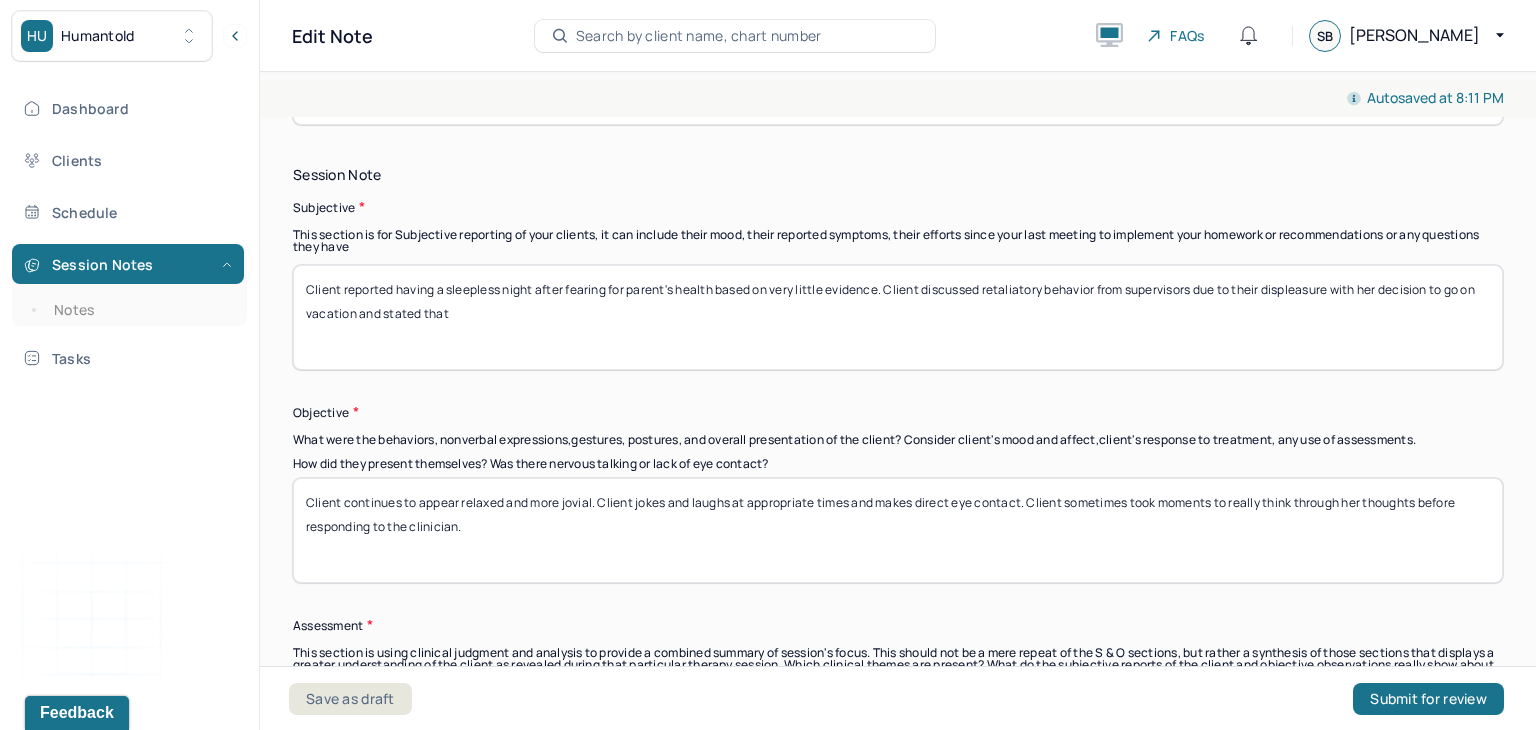 click on "Client reported having a sleepless night after fearing for parent's health based on very little evidence. Client discussed retaliatory behavior from supervisors due to their displeasure with her decision to go on vacation" at bounding box center [898, 317] 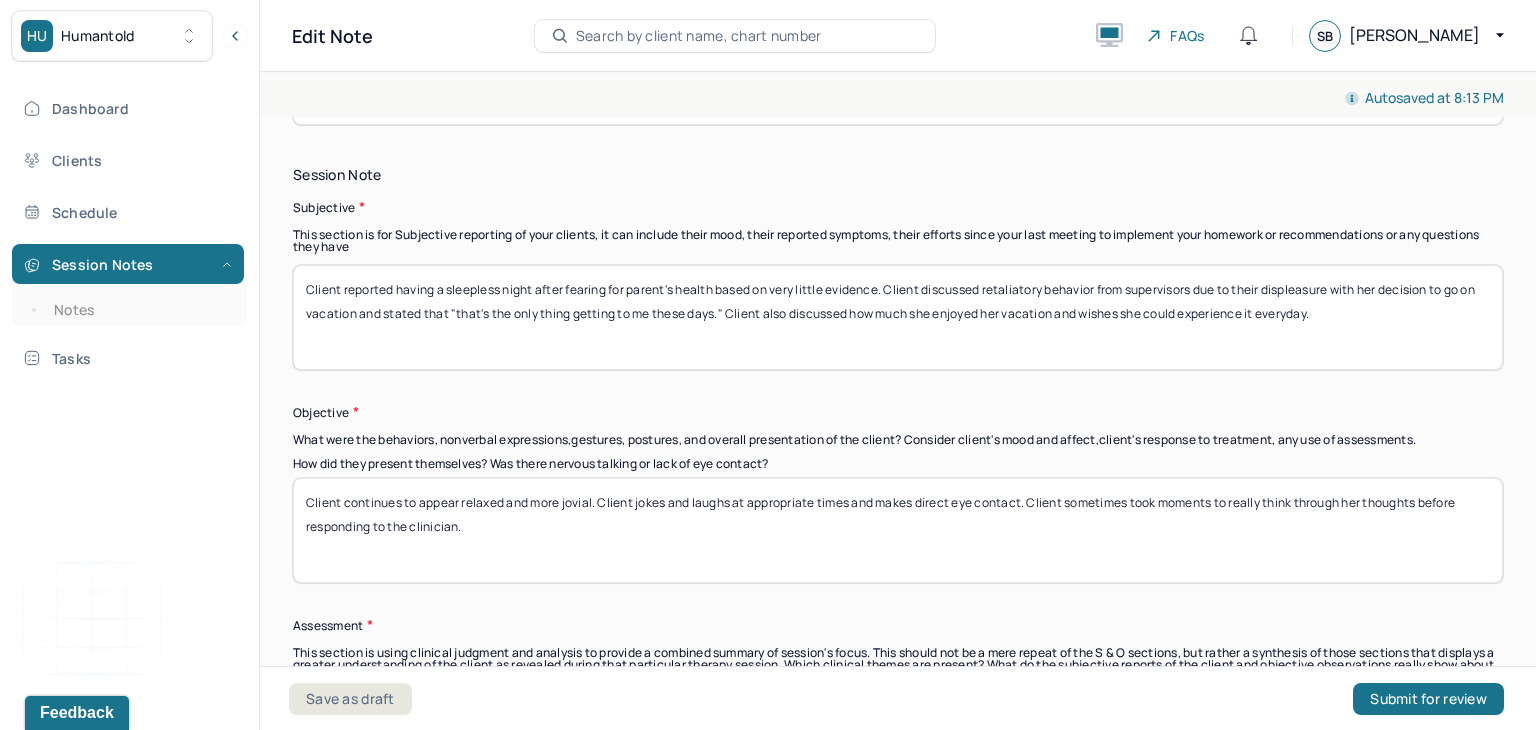 click on "Client reported having a sleepless night after fearing for parent's health based on very little evidence. Client discussed retaliatory behavior from supervisors due to their displeasure with her decision to go on vacation and stated that "that's the only thing getting to me these days." Client also discussed how much she enjoyed her vacation and wishes she could experience it everyday." at bounding box center (898, 317) 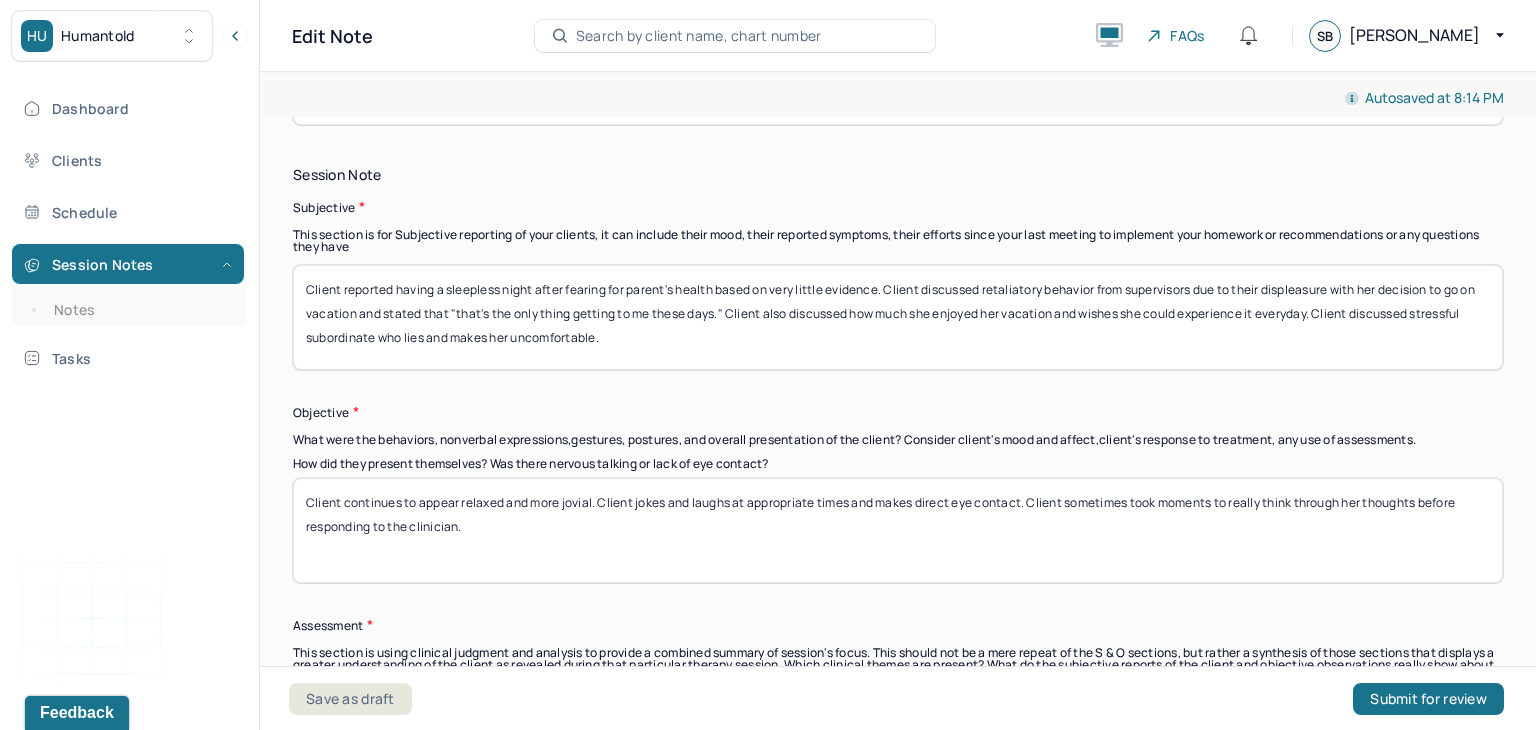 click on "Client reported having a sleepless night after fearing for parent's health based on very little evidence. Client discussed retaliatory behavior from supervisors due to their displeasure with her decision to go on vacation and stated that "that's the only thing getting to me these days." Client also discussed how much she enjoyed her vacation and wishes she could experience it everyday. Client discussed stressful subordinate who lies and makes her uncomfortable." at bounding box center (898, 317) 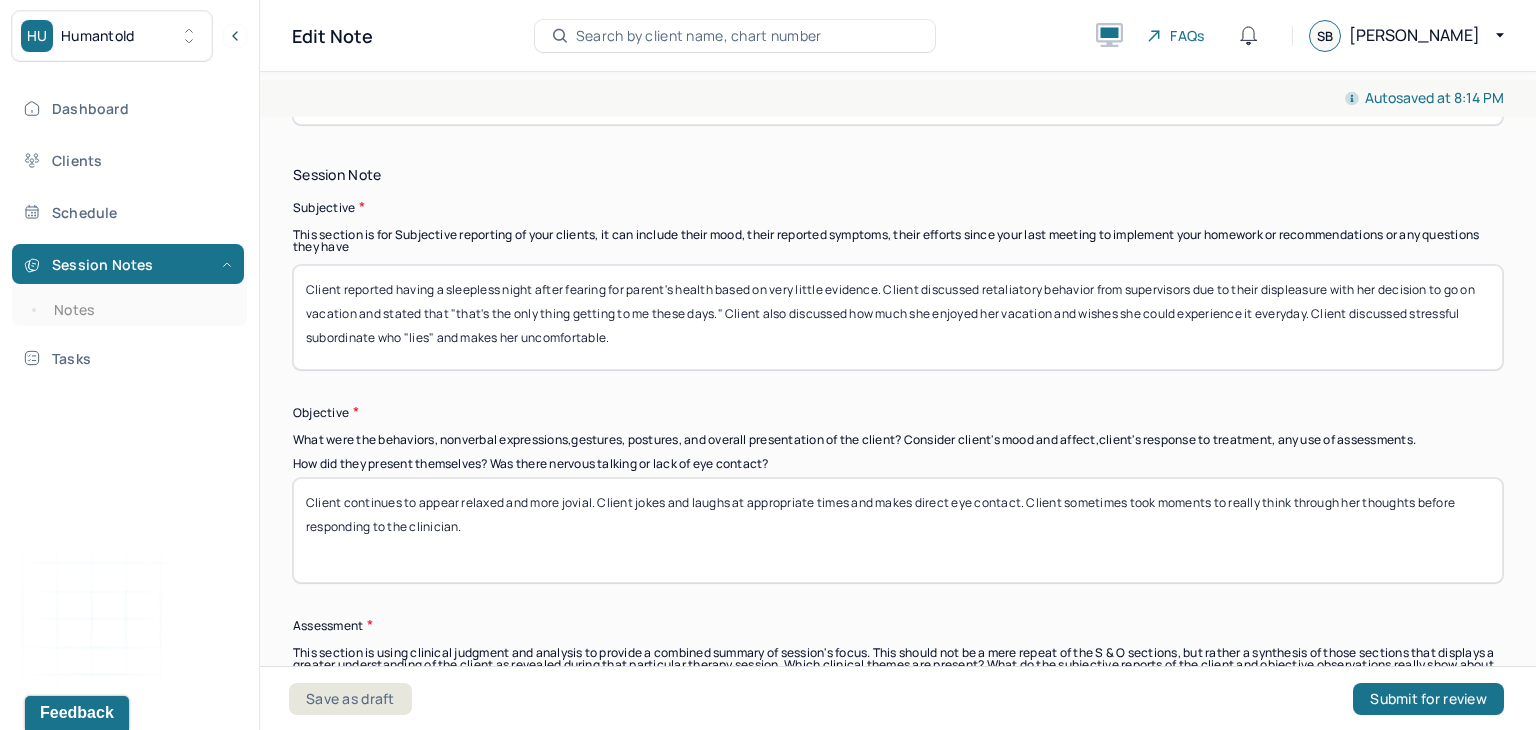 type on "Client reported having a sleepless night after fearing for parent's health based on very little evidence. Client discussed retaliatory behavior from supervisors due to their displeasure with her decision to go on vacation and stated that "that's the only thing getting to me these days." Client also discussed how much she enjoyed her vacation and wishes she could experience it everyday. Client discussed stressful subordinate who "lies" and makes her uncomfortable." 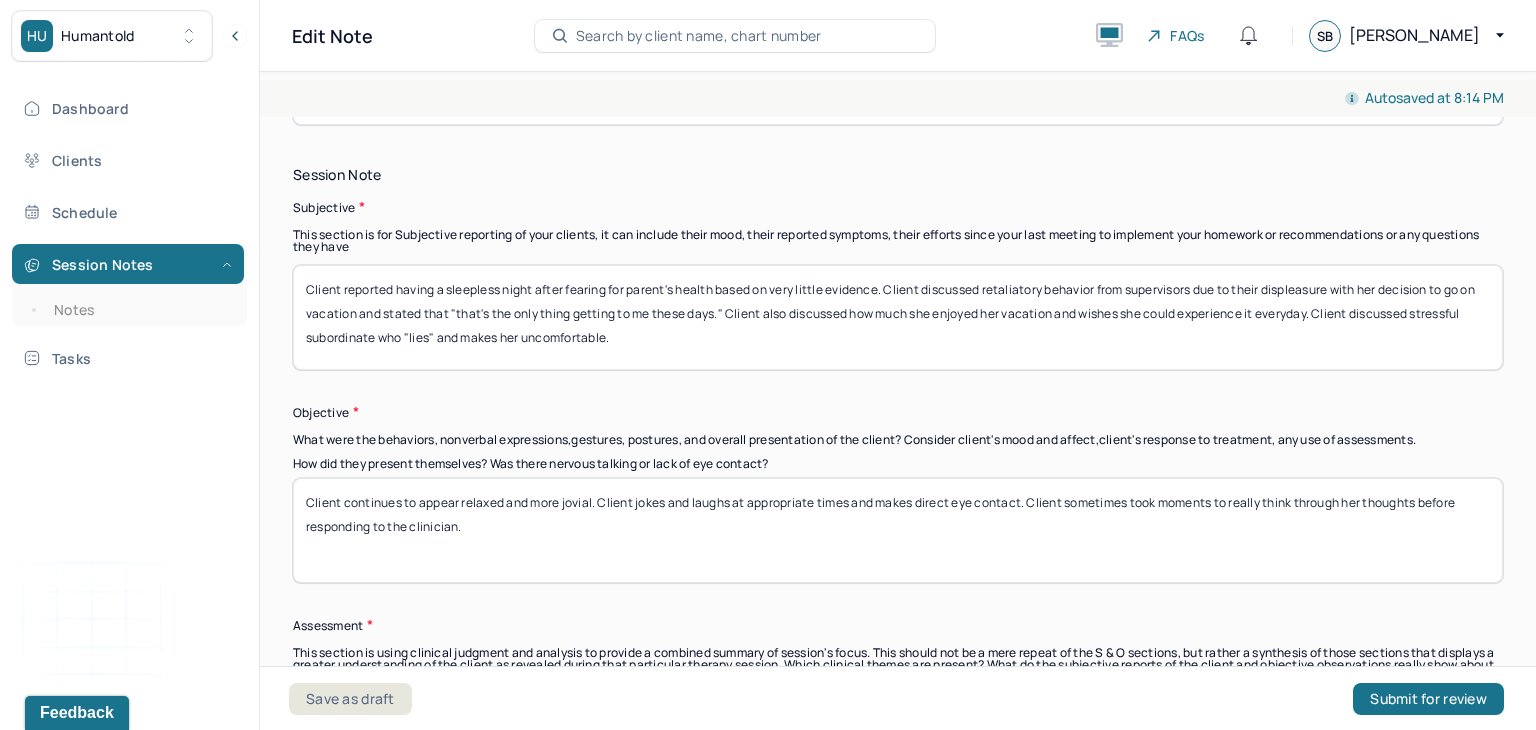 drag, startPoint x: 658, startPoint y: 550, endPoint x: 304, endPoint y: 493, distance: 358.55963 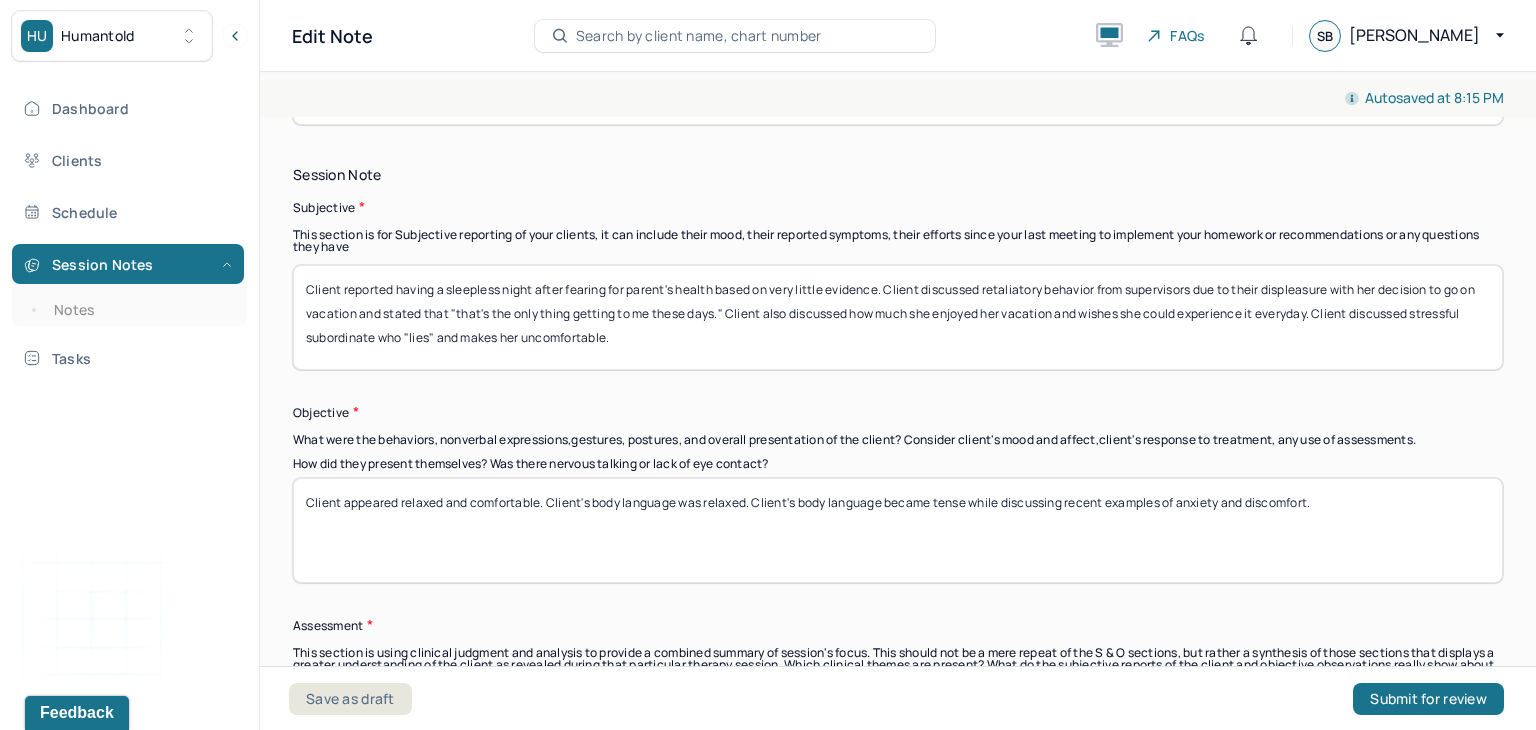scroll, scrollTop: 1403, scrollLeft: 0, axis: vertical 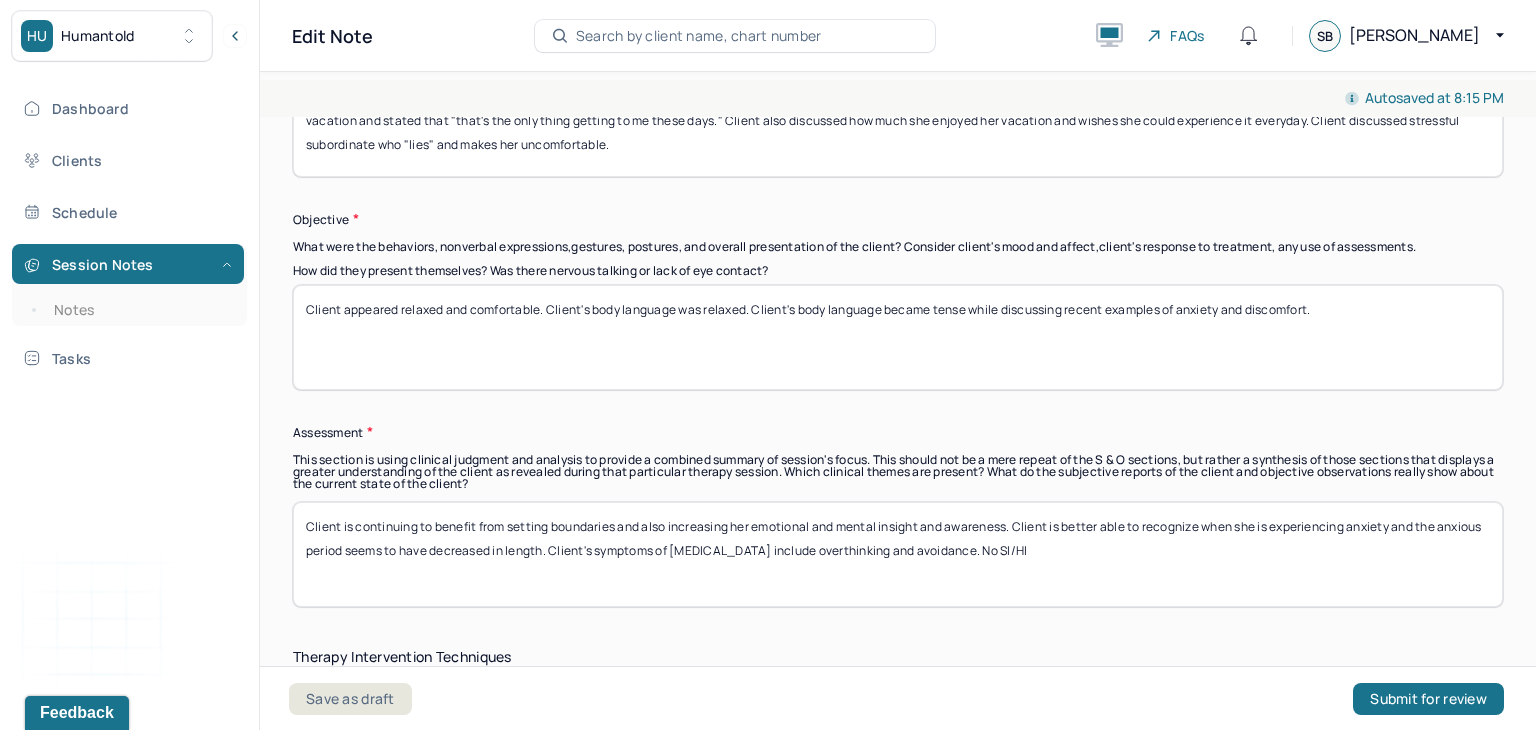 type on "Client appeared relaxed and comfortable. Client's body language was relaxed. Client's body language became tense while discussing recent examples of anxiety and discomfort." 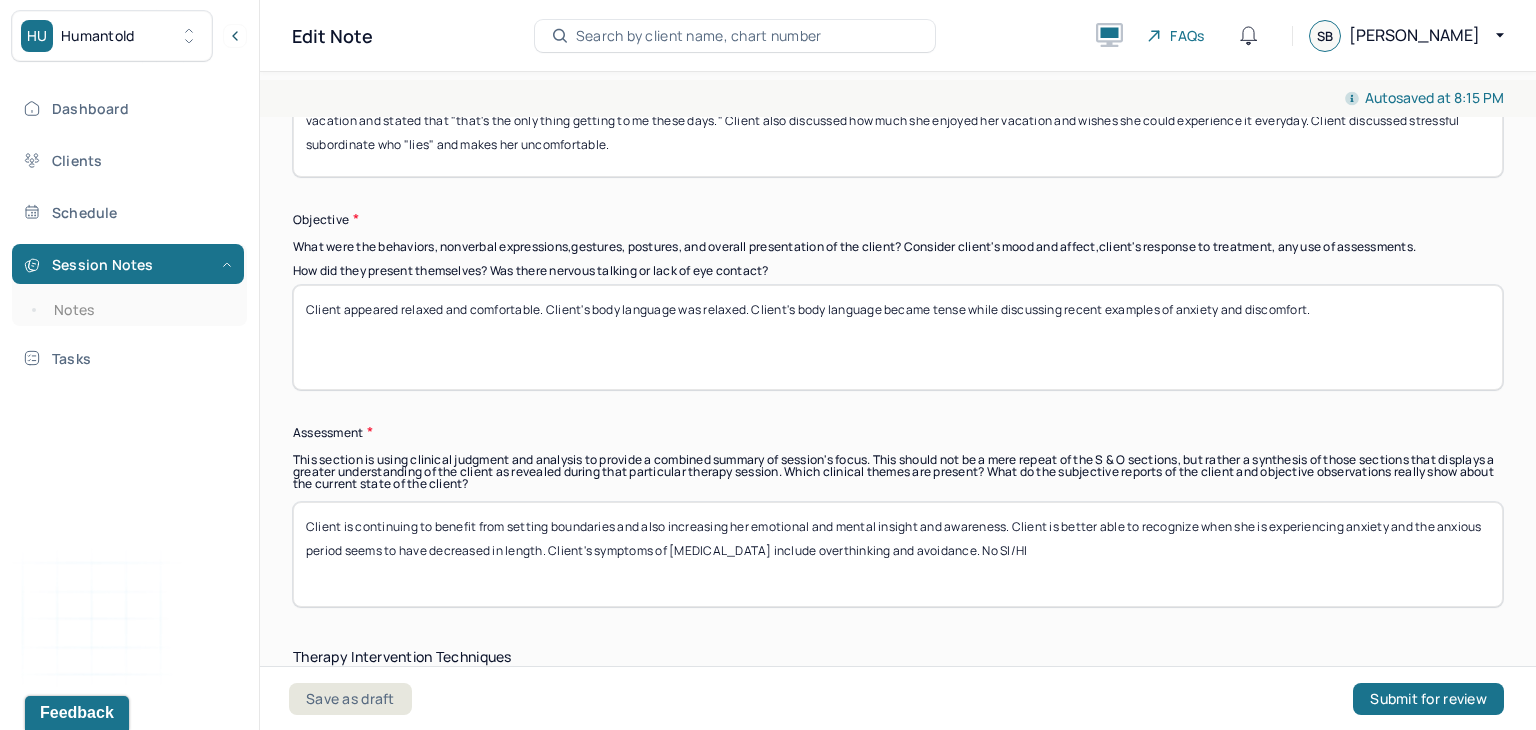 click on "Autosaved at 8:15 PM Appointment Details     Client name Brittney Levy Date of service 07/01/2025 Time 7:00pm - 8:00pm Duration 1hr Appointment type individual therapy Provider name Sheridan Bascombe Modifier 1 95 Telemedicine Note type Individual soap note Appointment Details     Client name Brittney Levy Date of service 07/01/2025 Time 7:00pm - 8:00pm Duration 1hr Appointment type individual therapy Provider name Sheridan Bascombe Modifier 1 95 Telemedicine Note type Individual soap note   Load previous session note   Instructions The fields marked with an asterisk ( * ) are required before you can submit your notes. Before you can submit your session notes, they must be signed. You have the option to save your notes as a draft before making a submission. Appointment location * Teletherapy Client Teletherapy Location Home Office Other Provider Teletherapy Location Home Office Other Consent was received for the teletherapy session The teletherapy session was conducted via video Primary diagnosis * (optional)" at bounding box center (898, 397) 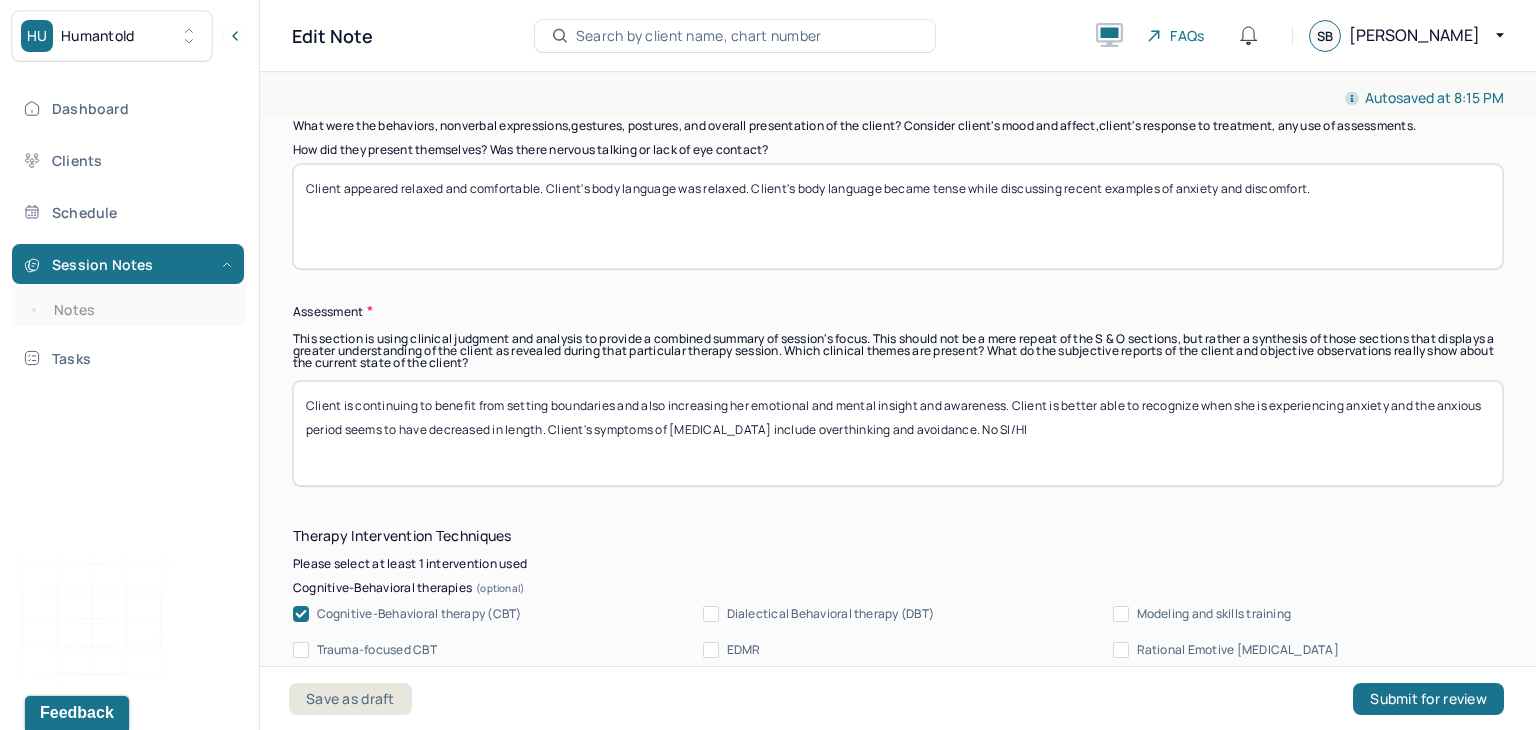 scroll, scrollTop: 1743, scrollLeft: 0, axis: vertical 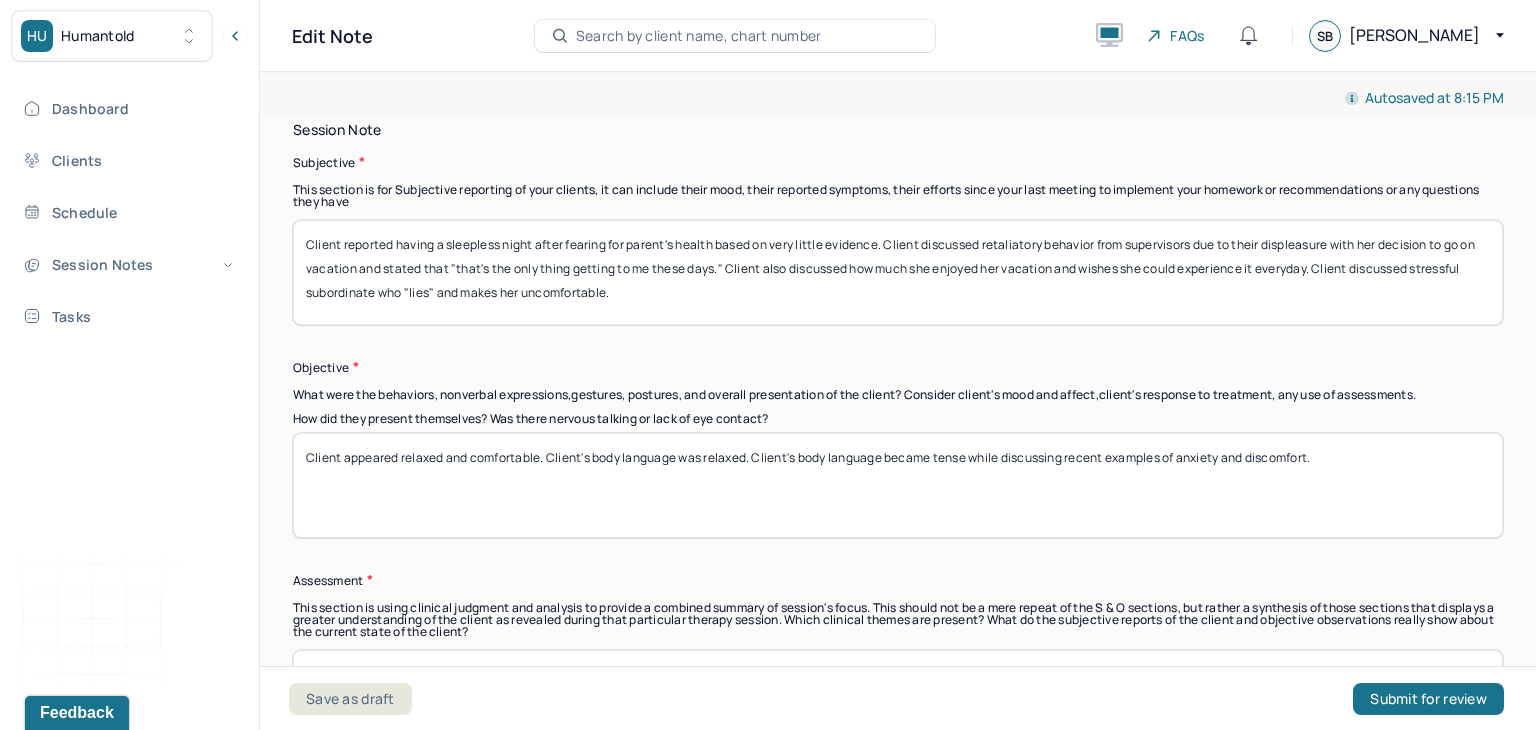drag, startPoint x: 304, startPoint y: 245, endPoint x: 666, endPoint y: 304, distance: 366.7765 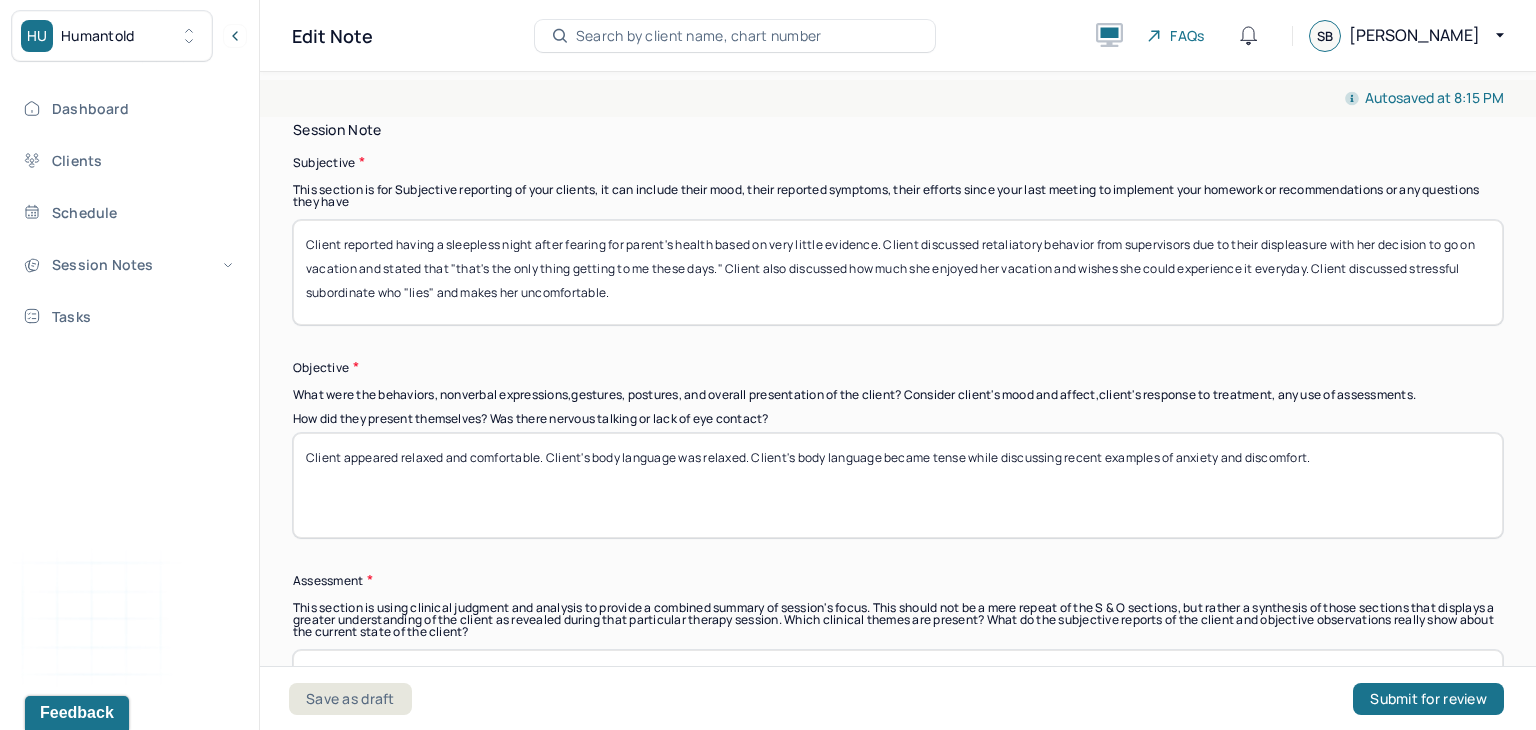 drag, startPoint x: 1341, startPoint y: 444, endPoint x: 304, endPoint y: 491, distance: 1038.0646 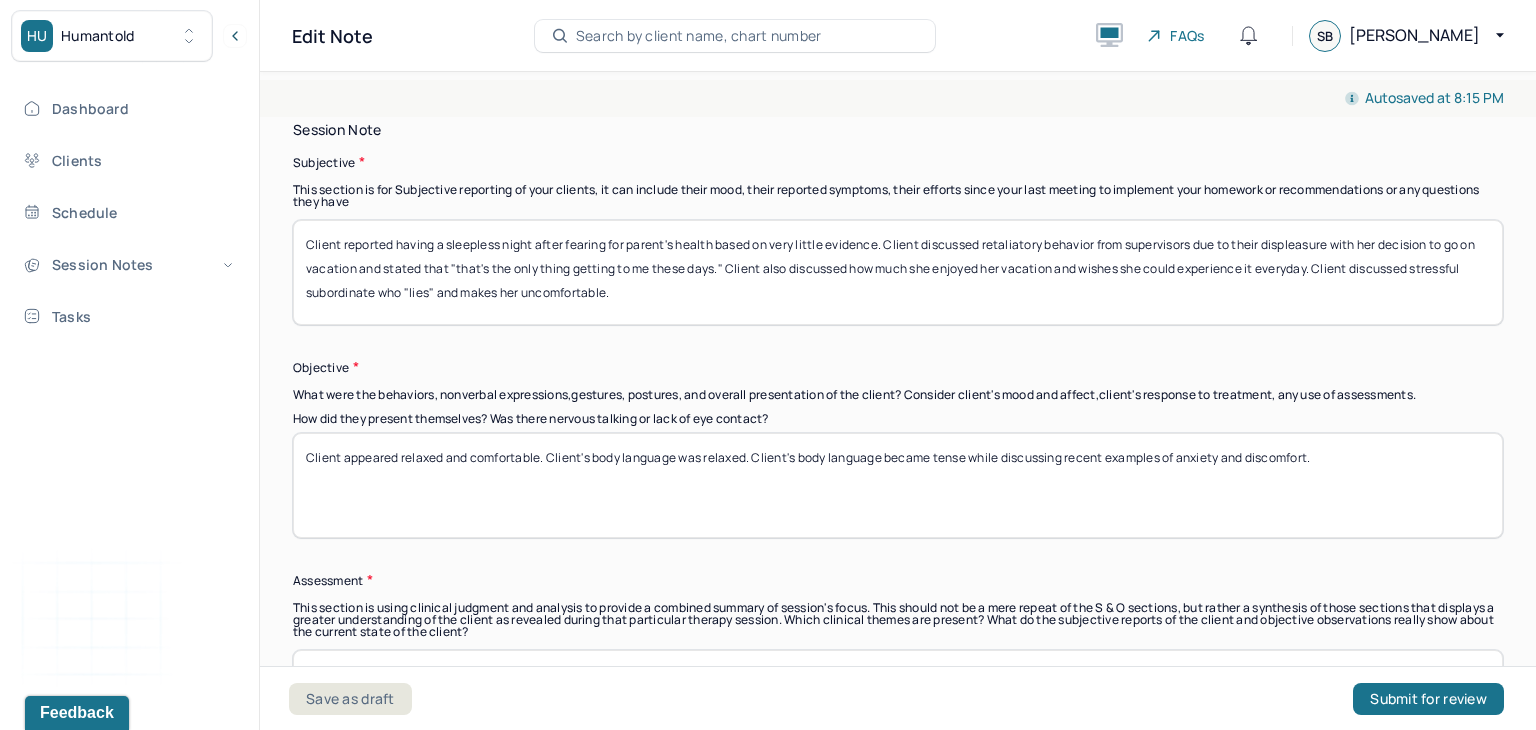 click on "Client appeared relaxed and comfortable. Client's body language was relaxed. Client's body language became tense while discussing recent examples of anxiety and discomfort." at bounding box center [898, 485] 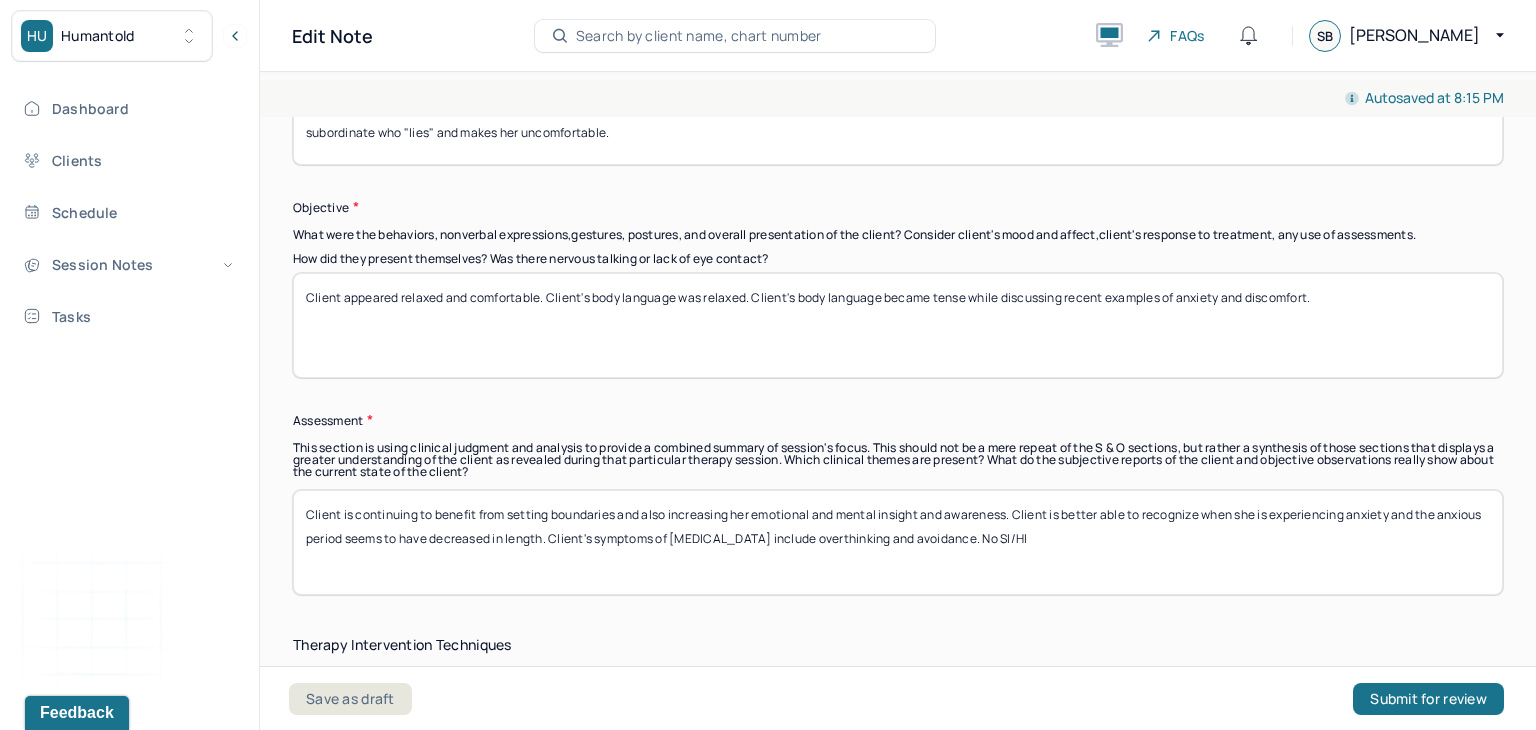 scroll, scrollTop: 1640, scrollLeft: 0, axis: vertical 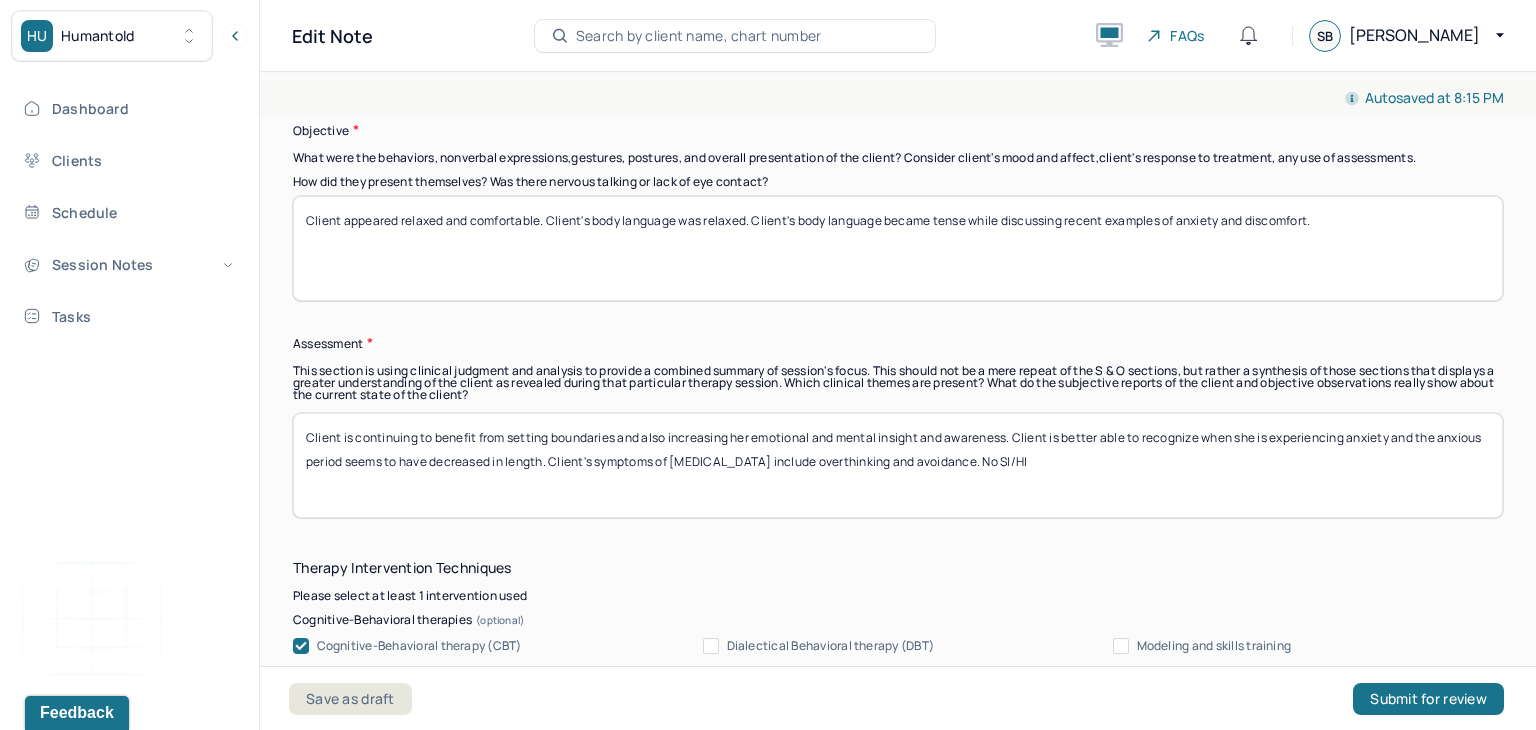 click on "Client is continuing to benefit from setting boundaries and also increasing her emotional and mental insight and awareness. Client is better able to recognize when she is experiencing anxiety and the anxious period seems to have decreased in length. Client's symptoms of [MEDICAL_DATA] include overthinking and avoidance. No SI/HI" at bounding box center (898, 465) 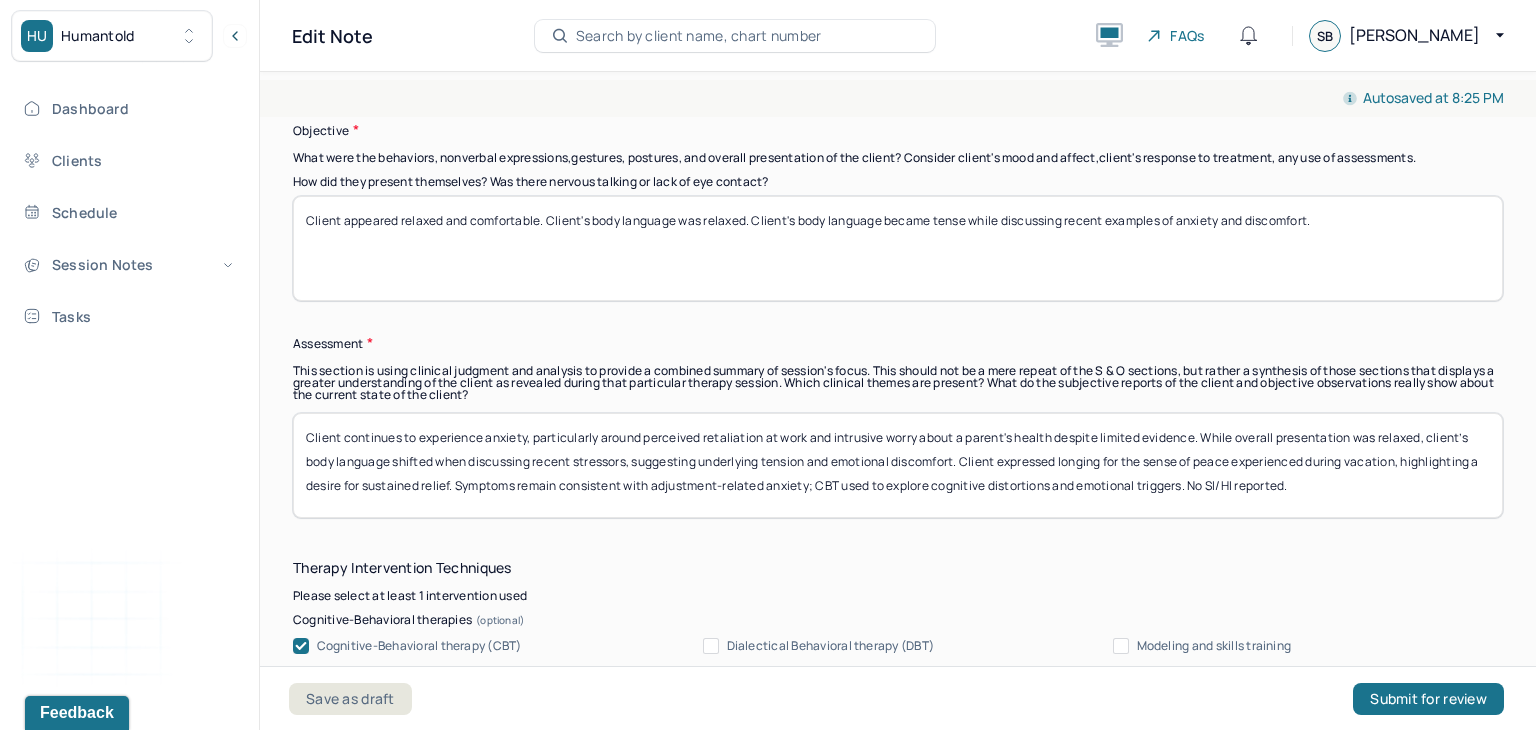 click on "Client continues to experience anxiety, particularly around perceived retaliation at work and intrusive worry about a parent's health despite limited evidence. While overall presentation was relaxed, client’s body language shifted when discussing recent stressors, suggesting underlying tension and emotional discomfort. Client expressed longing for the sense of peace experienced during vacation, highlighting a desire for sustained relief. Symptoms remain consistent with adjustment-related anxiety; CBT used to explore cognitive distortions and emotional triggers. No SI/HI reported." at bounding box center [898, 465] 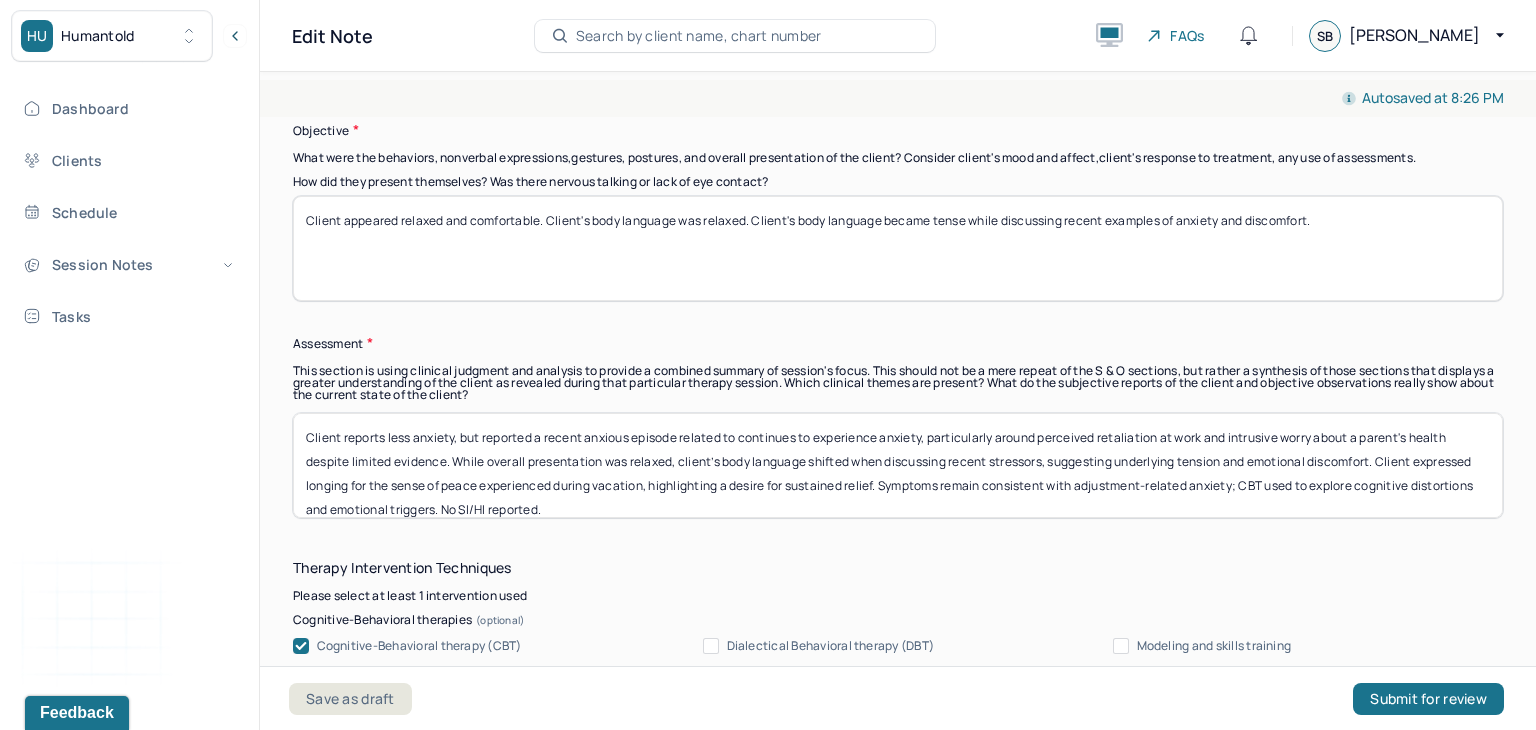 click on "Client reports less anxiety, but reported a recent anxious episode related to continues to experience anxiety, particularly around perceived retaliation at work and intrusive worry about a parent's health despite limited evidence. While overall presentation was relaxed, client’s body language shifted when discussing recent stressors, suggesting underlying tension and emotional discomfort. Client expressed longing for the sense of peace experienced during vacation, highlighting a desire for sustained relief. Symptoms remain consistent with adjustment-related anxiety; CBT used to explore cognitive distortions and emotional triggers. No SI/HI reported." at bounding box center [898, 465] 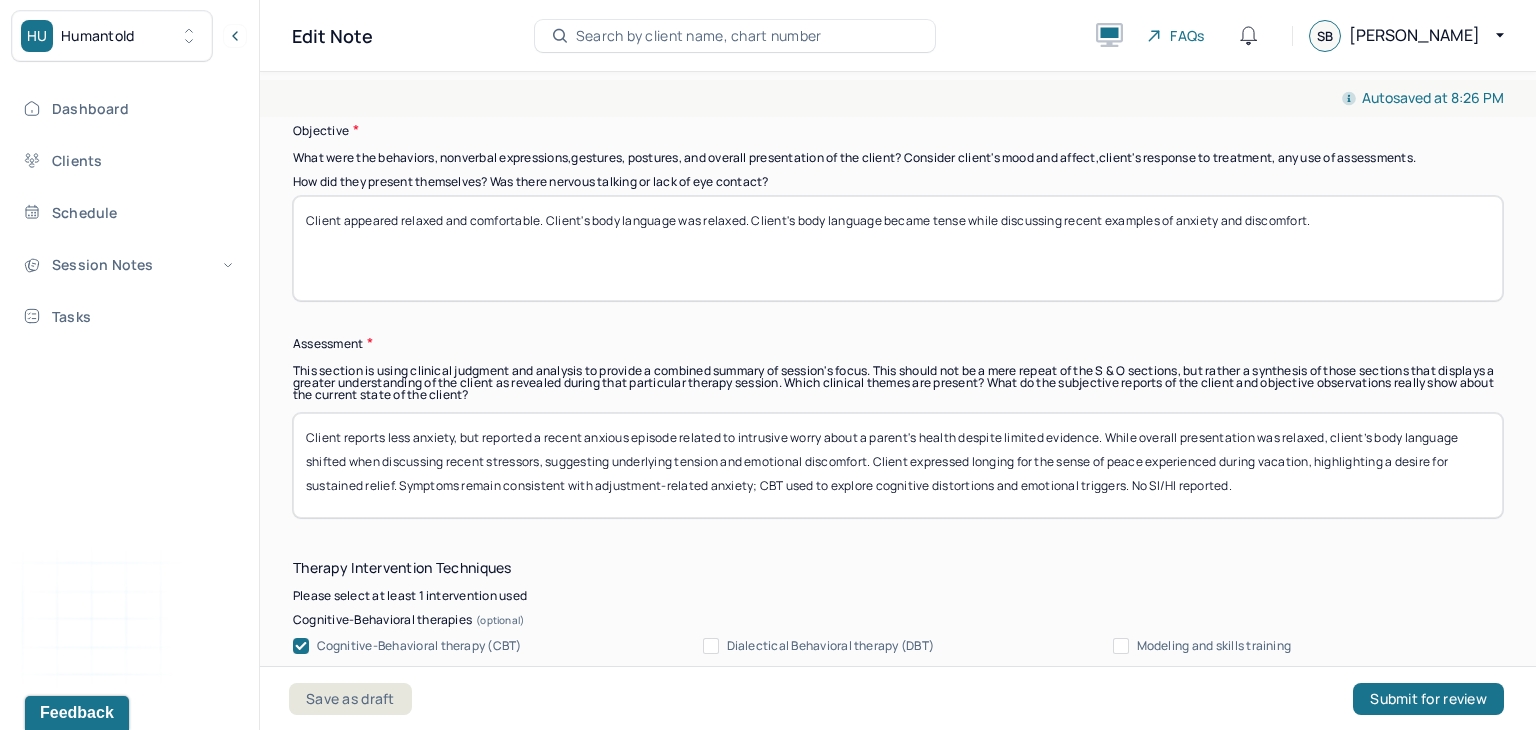 click on "Client reports less anxiety, but reported a recent anxious episode related to intrusive worry about a parent's health despite limited evidence. While overall presentation was relaxed, client’s body language shifted when discussing recent stressors, suggesting underlying tension and emotional discomfort. Client expressed longing for the sense of peace experienced during vacation, highlighting a desire for sustained relief. Symptoms remain consistent with adjustment-related anxiety; CBT used to explore cognitive distortions and emotional triggers. No SI/HI reported." at bounding box center (898, 465) 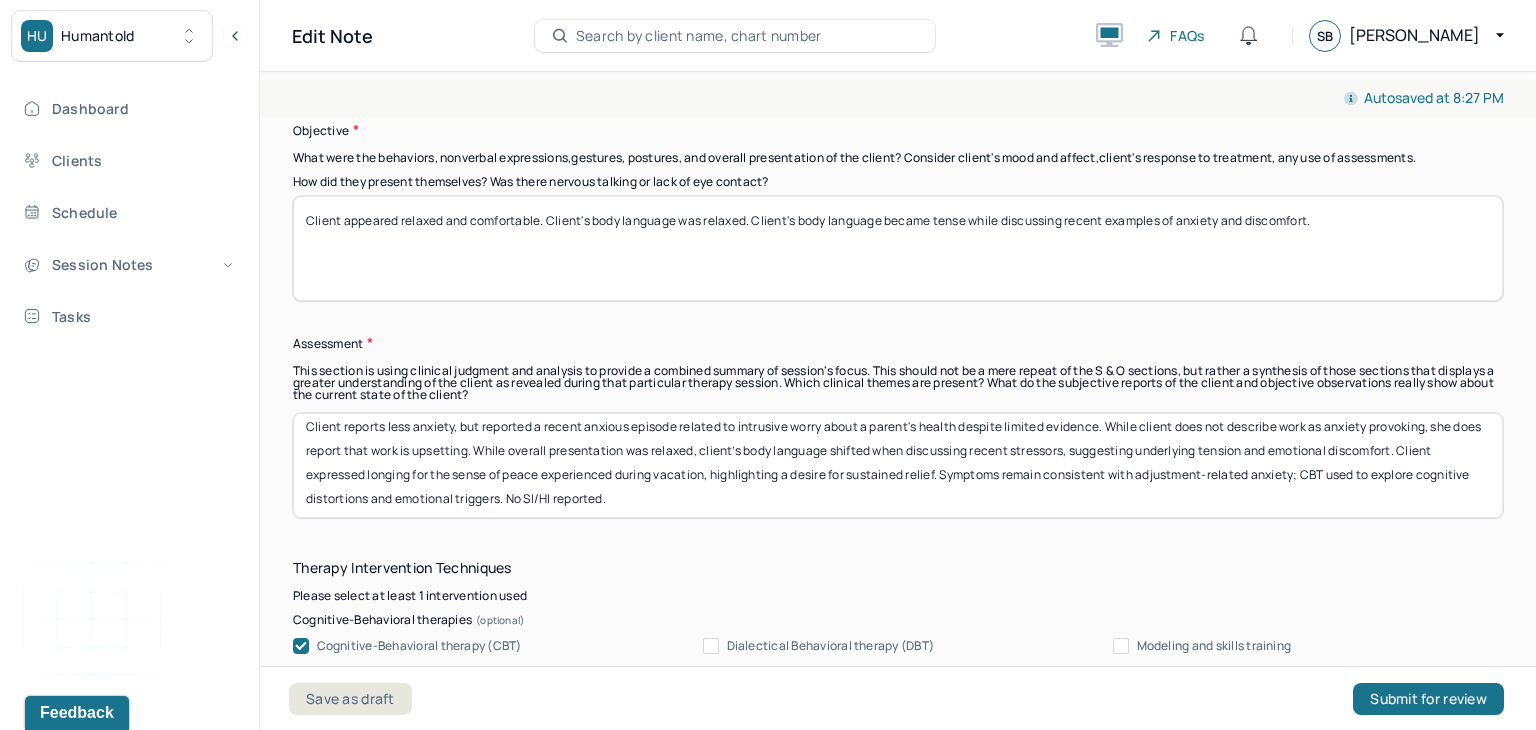 scroll, scrollTop: 16, scrollLeft: 0, axis: vertical 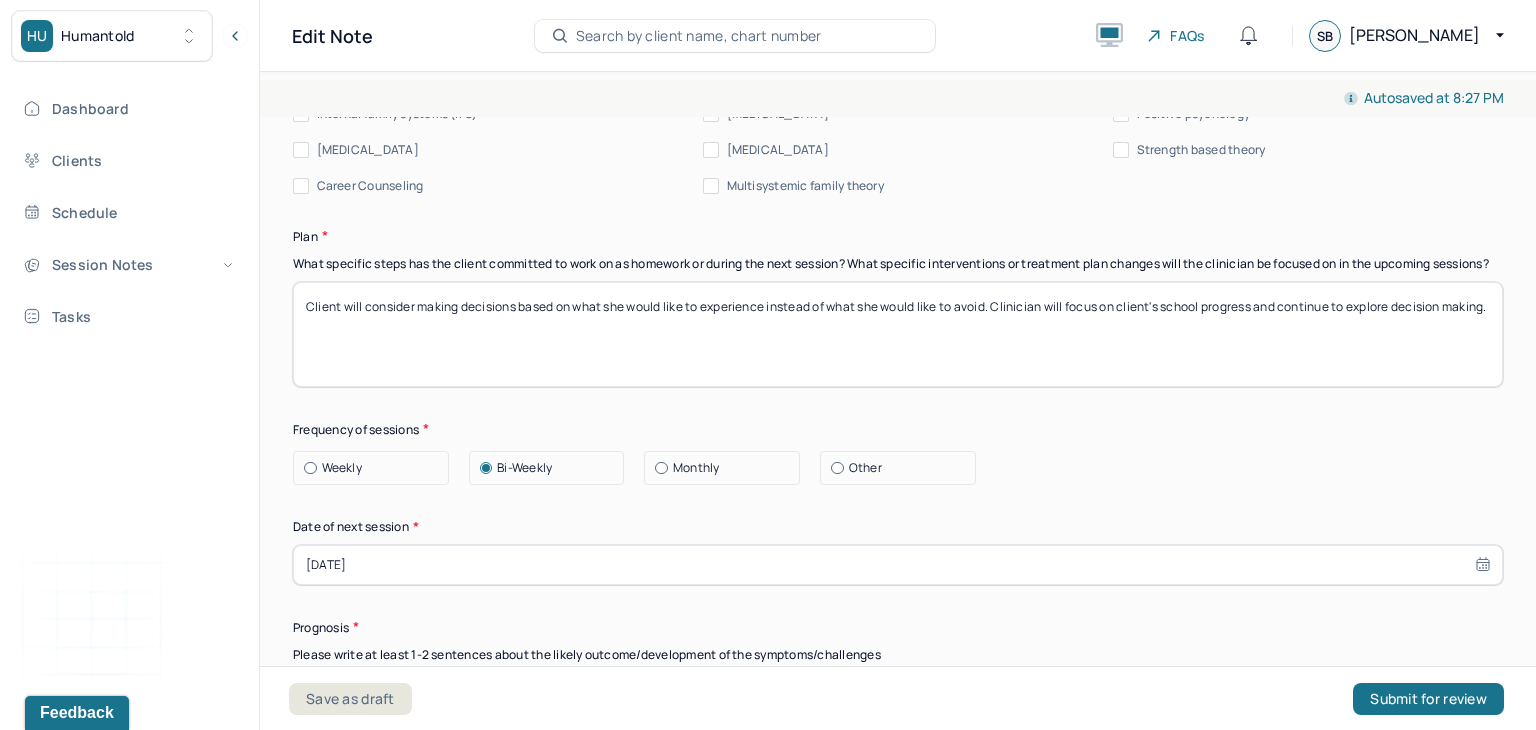 type on "Client reports less anxiety, but reported a recent anxious episode related to intrusive worry about a parent's health despite limited evidence. While client does not describe work as anxiety provoking, she does report that work is upsetting. While overall presentation was relaxed, client’s body language shifted when discussing recent stressors, suggesting underlying tension and emotional discomfort. Client expressed longing for the sense of peace experienced during vacation, highlighting a desire for sustained relief. Symptoms remain consistent with adjustment-related anxiety; CBT used to explore cognitive distortions and emotional triggers. No SI/HI reported." 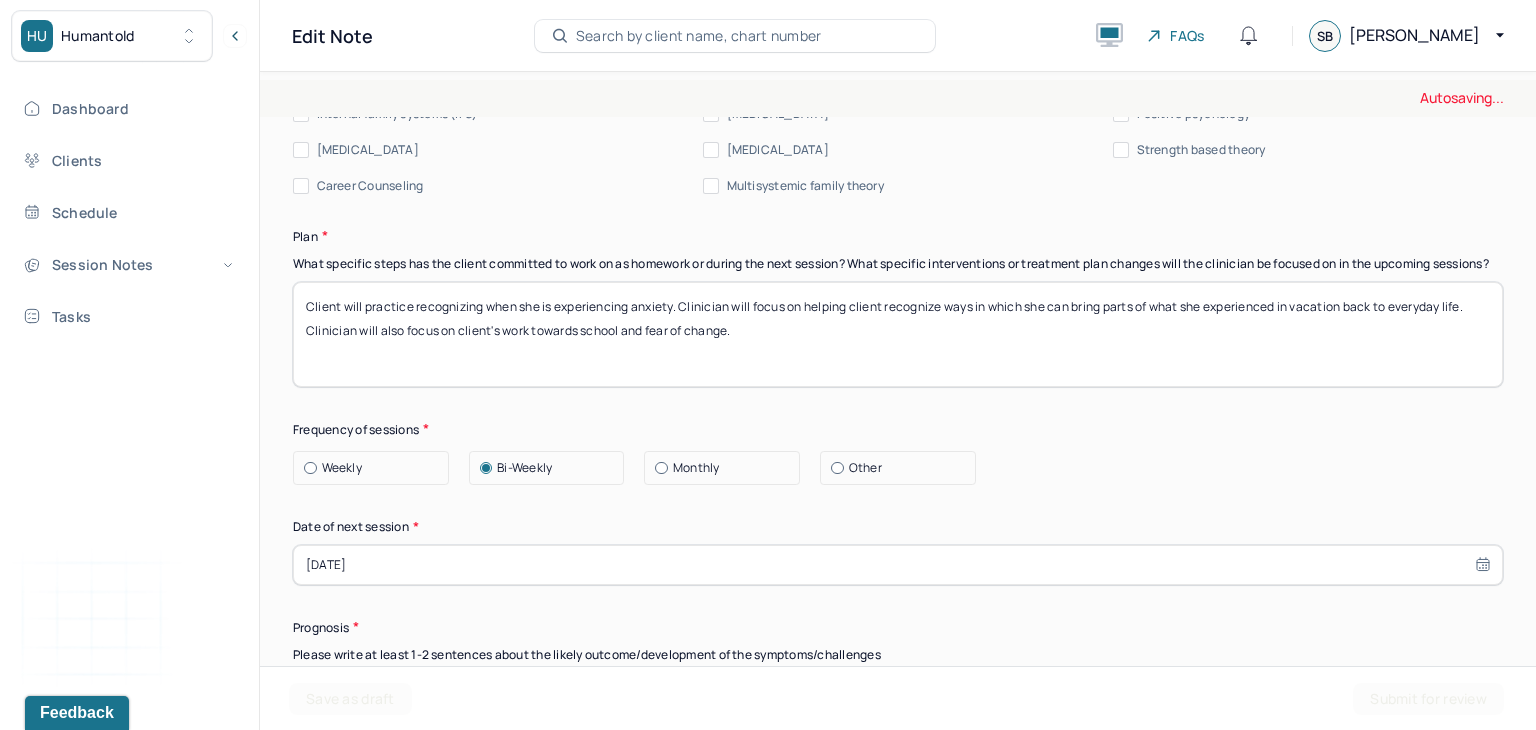 type on "Client will practice recognizing when she is experiencing anxiety. Clinician will focus on helping client recognize ways in which she can bring parts of what she experienced in vacation back to everyday life. Clinician will also focus on client's work towards school and fear of change." 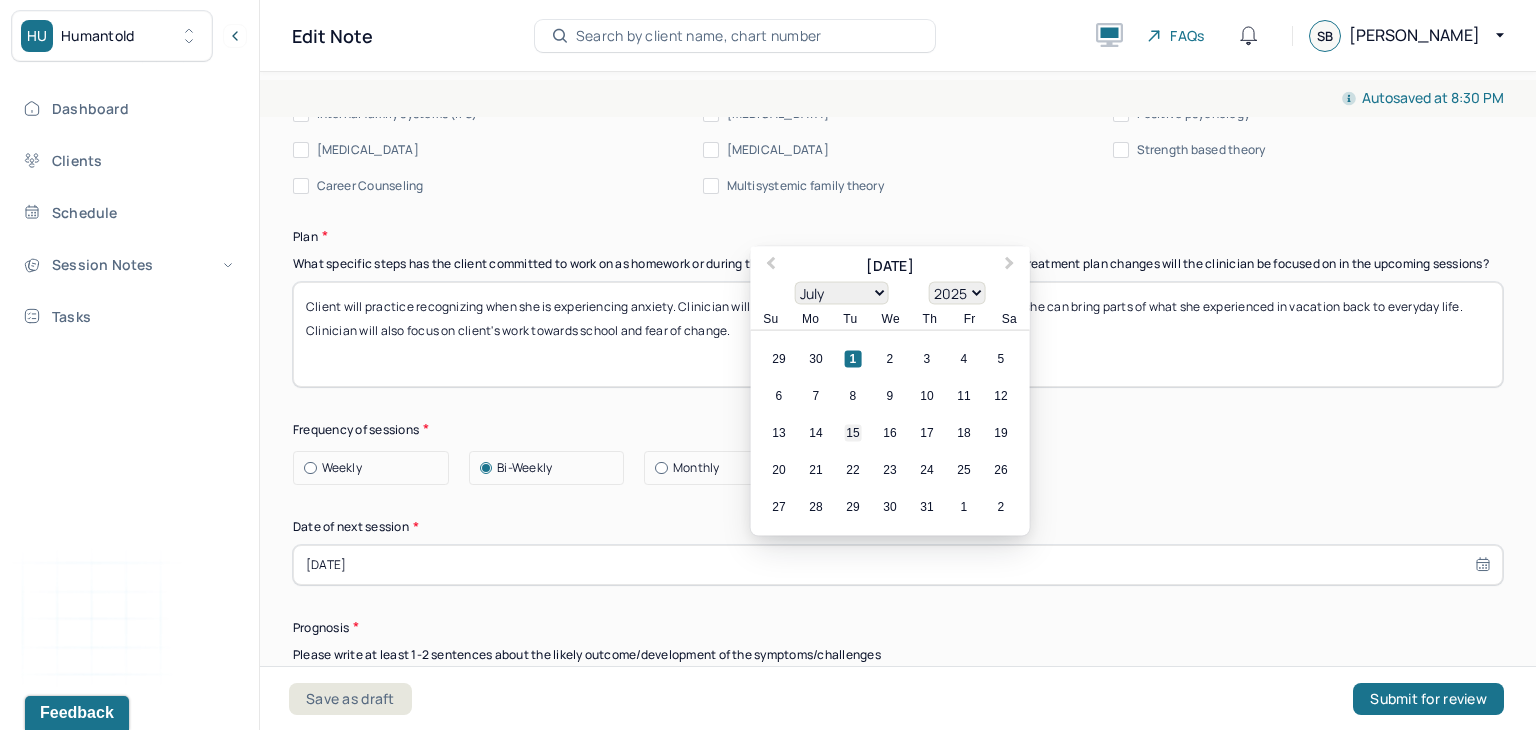 click on "15" at bounding box center (853, 432) 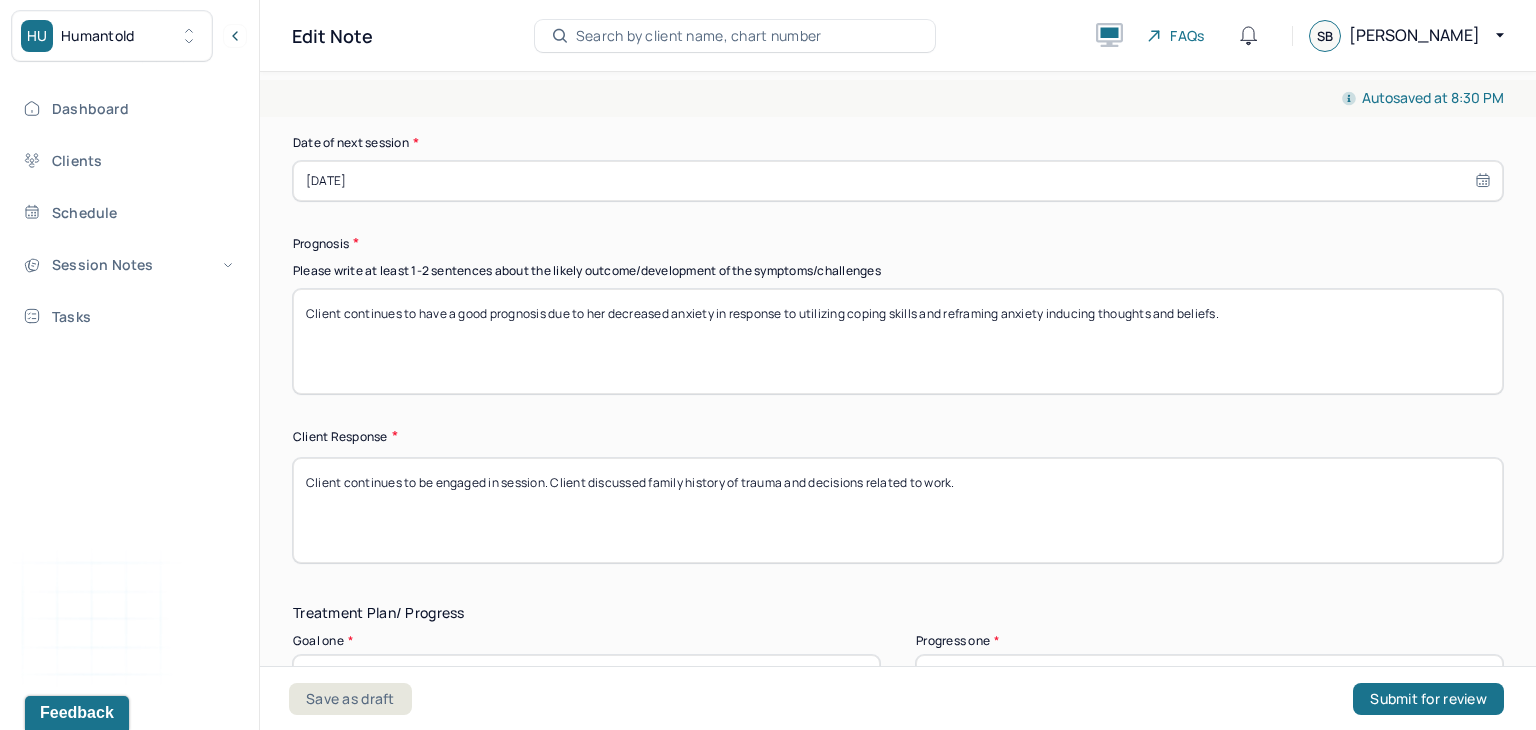 scroll, scrollTop: 2857, scrollLeft: 0, axis: vertical 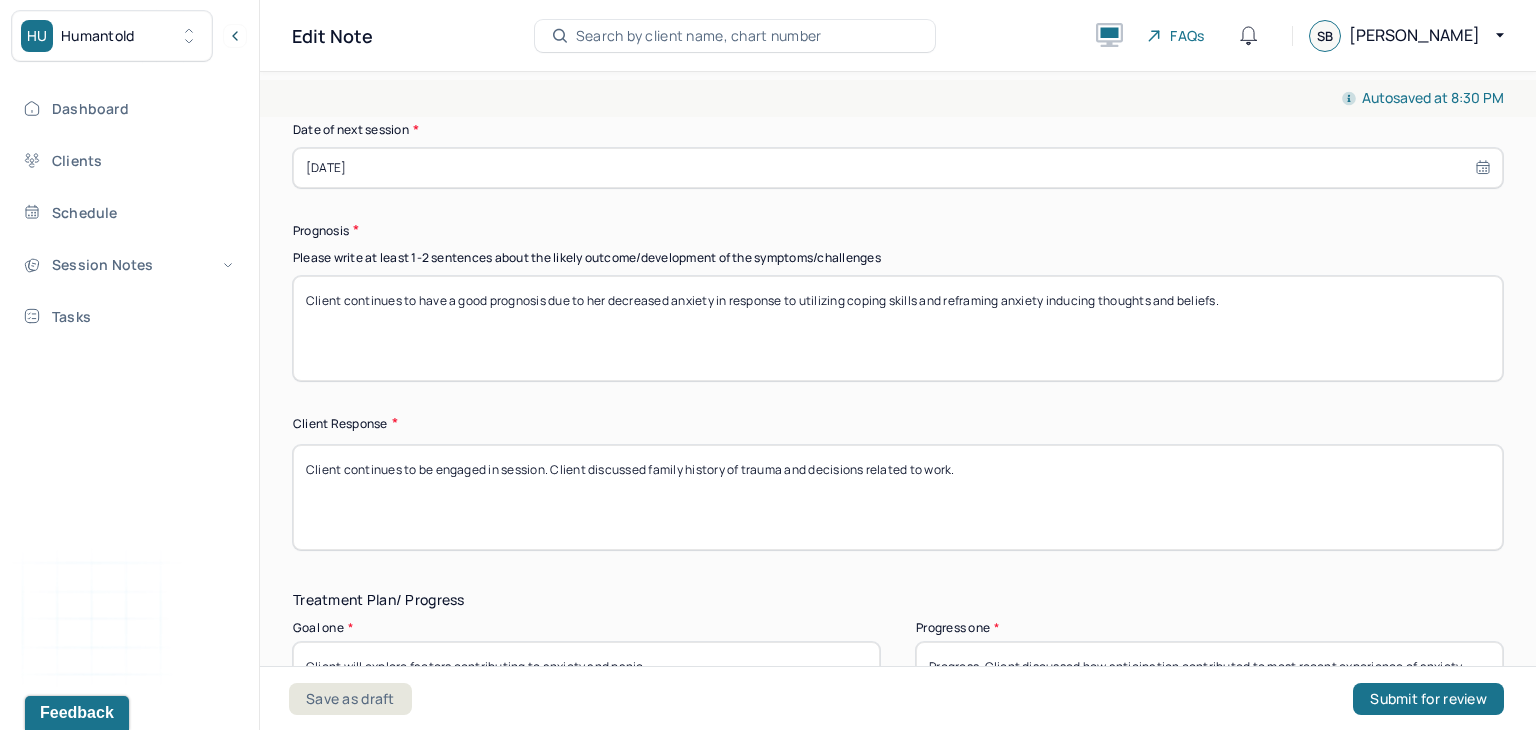 drag, startPoint x: 722, startPoint y: 310, endPoint x: 1256, endPoint y: 365, distance: 536.82495 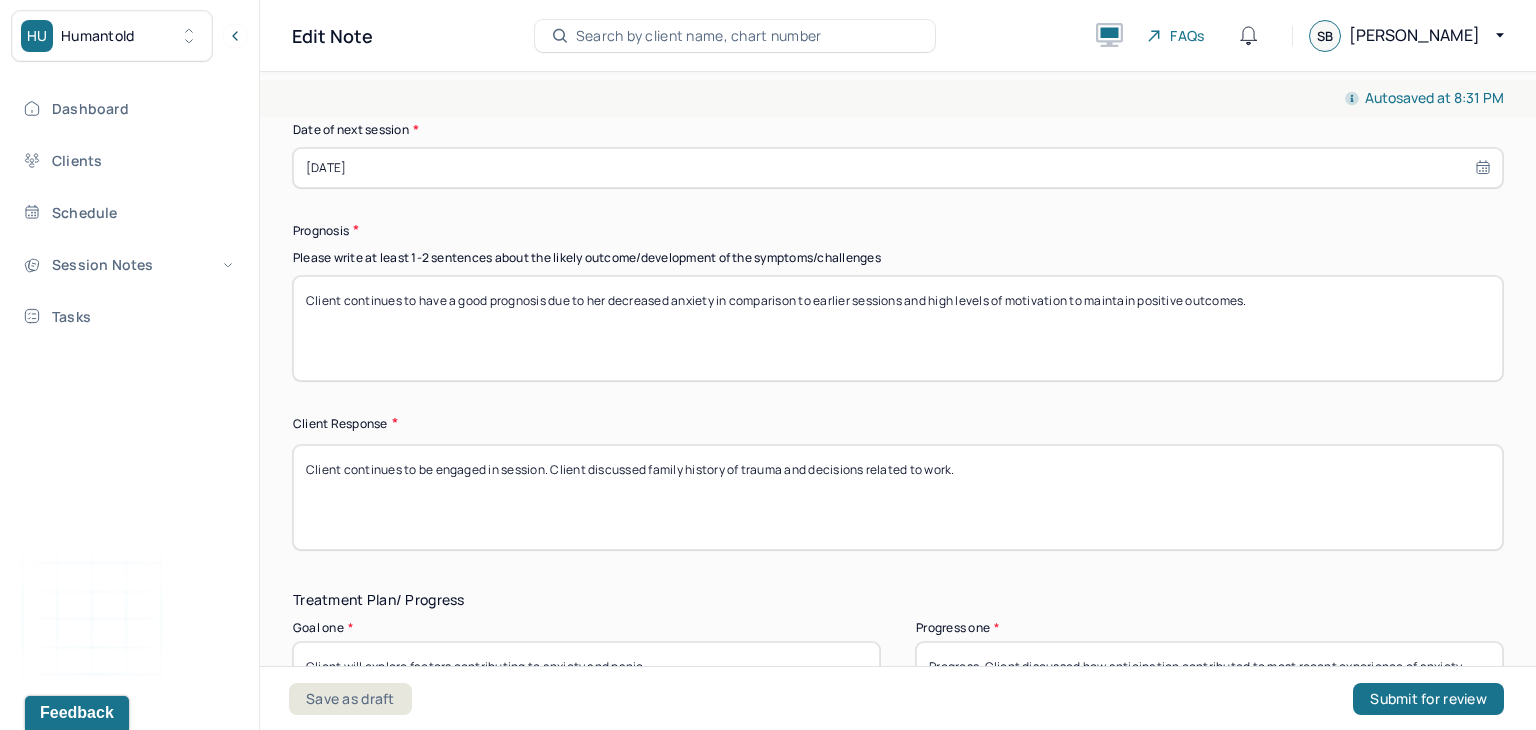 type on "Client continues to have a good prognosis due to her decreased anxiety in comparison to earlier sessions and high levels of motivation to maintain positive outcomes." 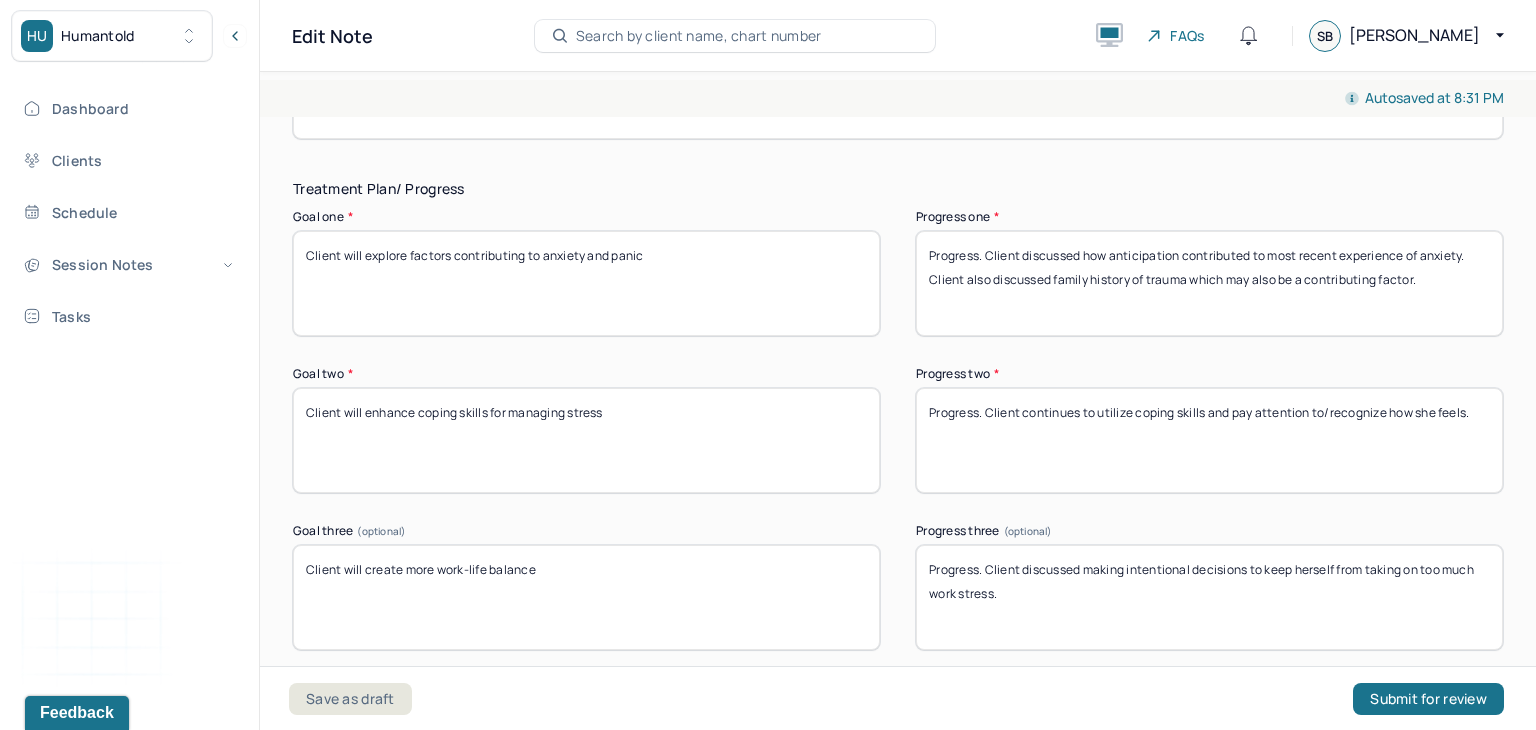 scroll, scrollTop: 3319, scrollLeft: 0, axis: vertical 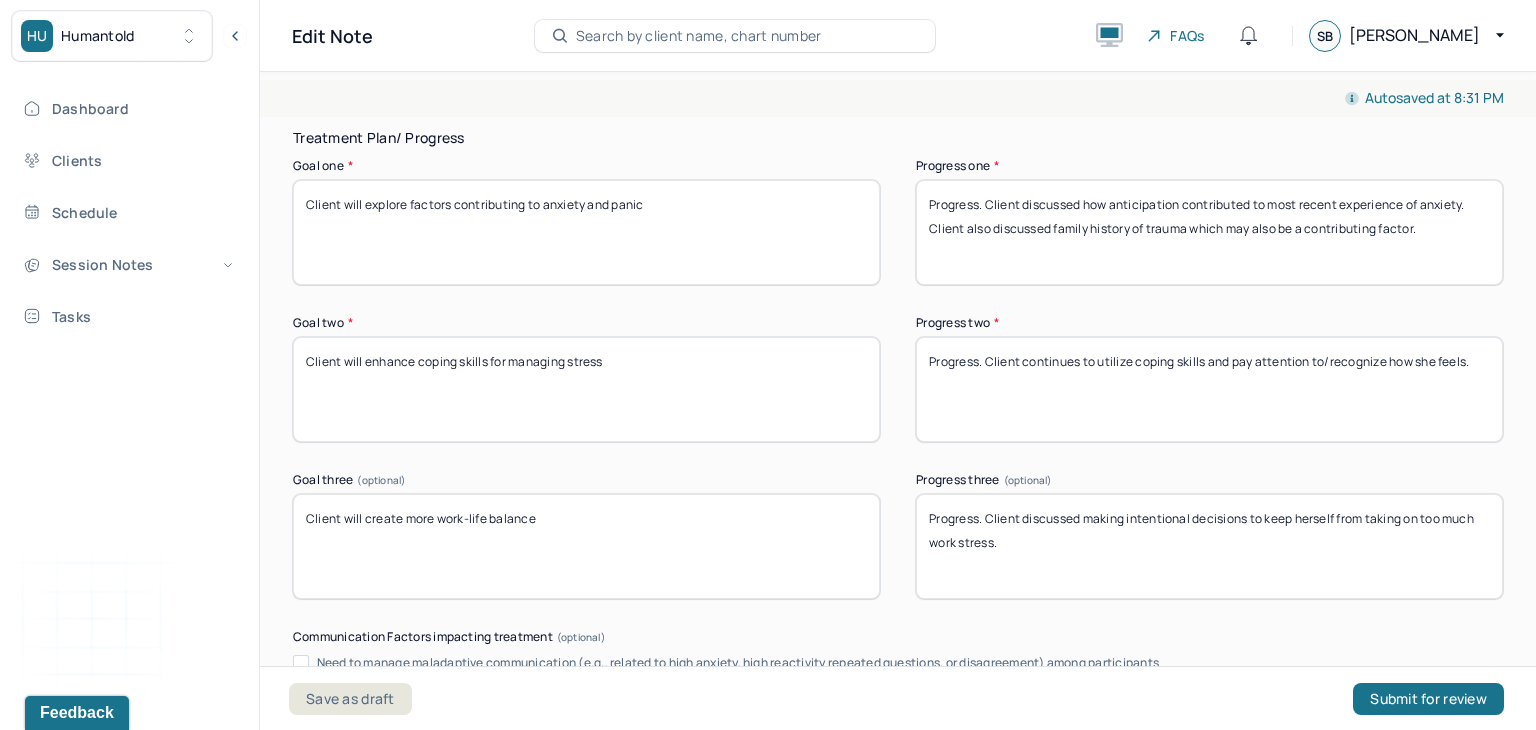 type on "Client continues to be engaged in session. Client discussed feelings related to work and her experience of anxiety." 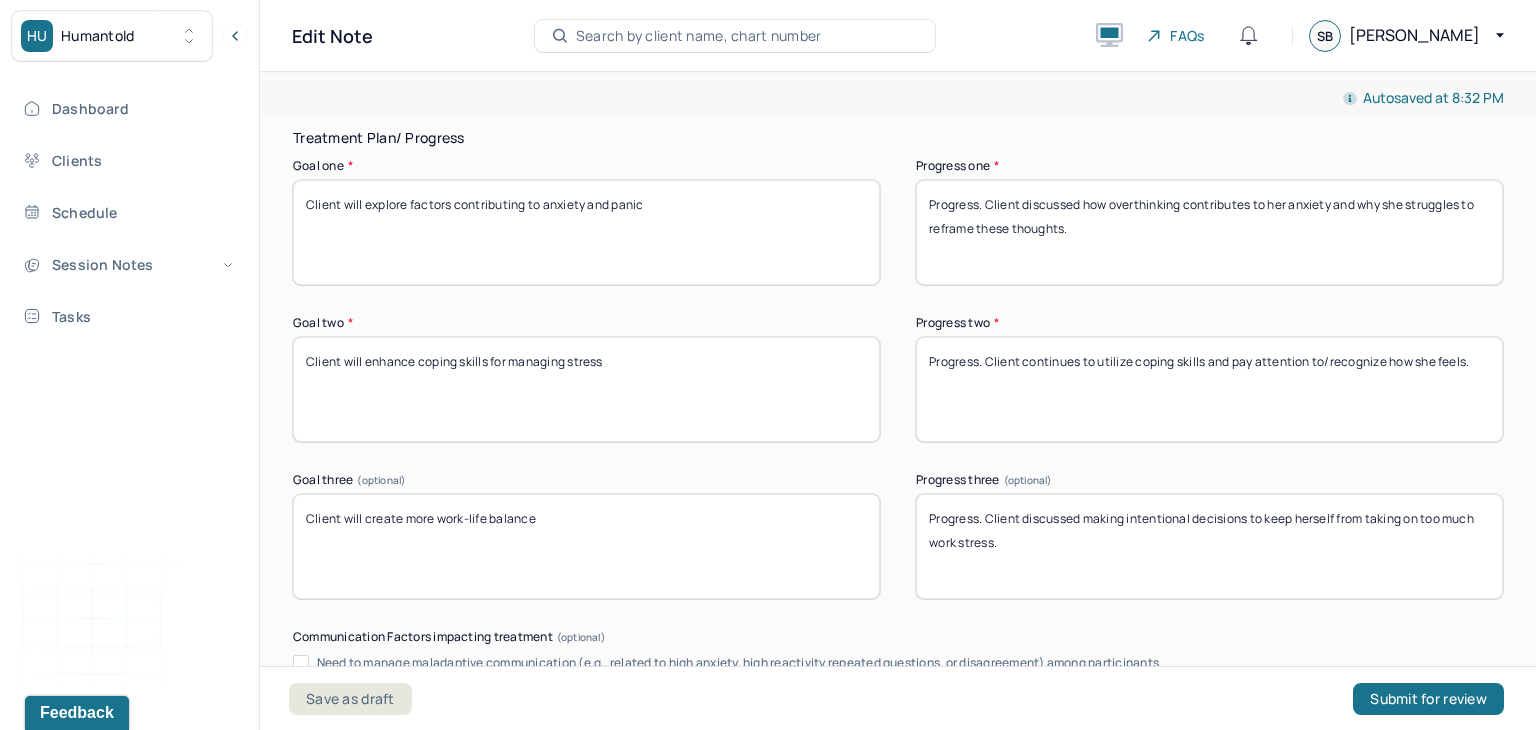 type on "Progress. Client discussed how overthinking contributes to her anxiety and why she struggles to reframe these thoughts." 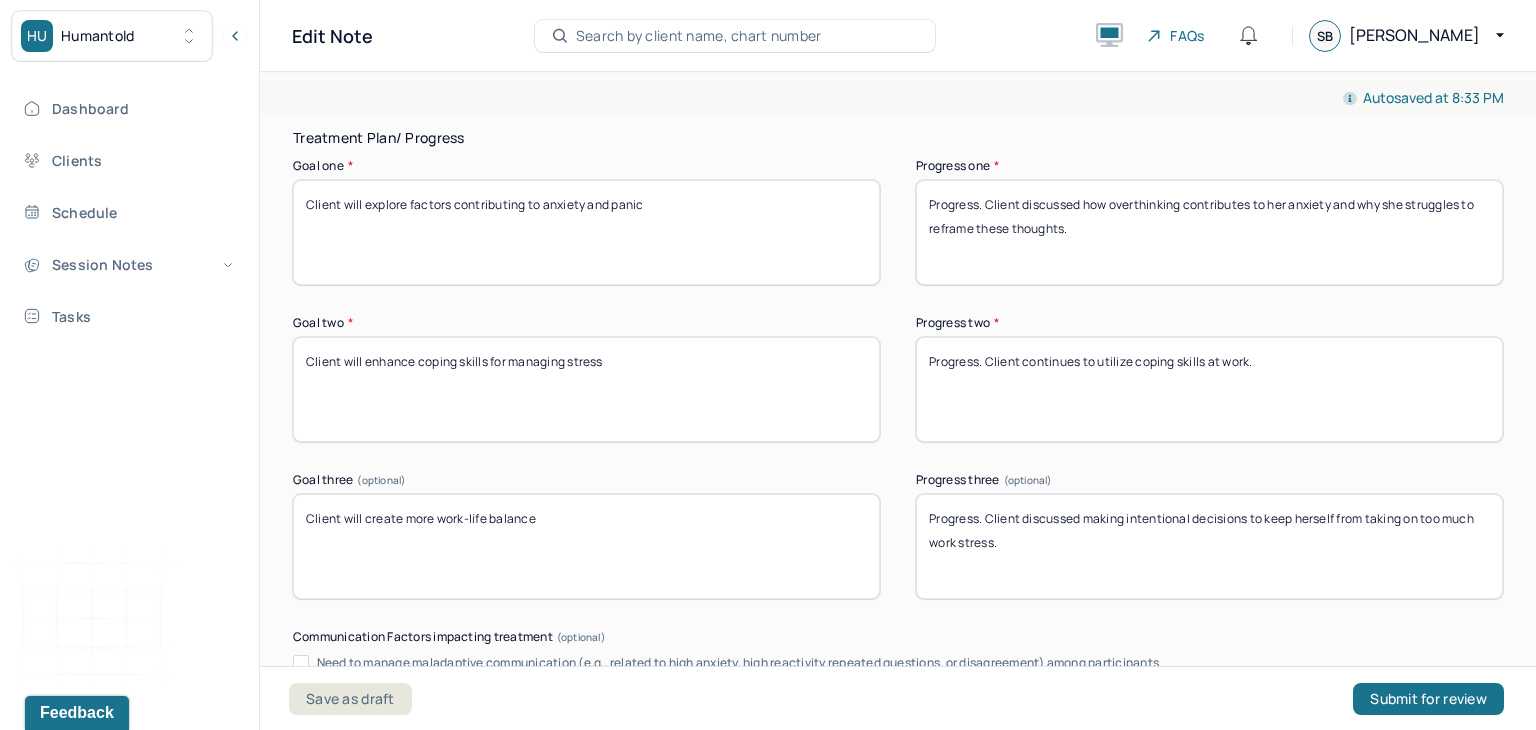 scroll, scrollTop: 3324, scrollLeft: 0, axis: vertical 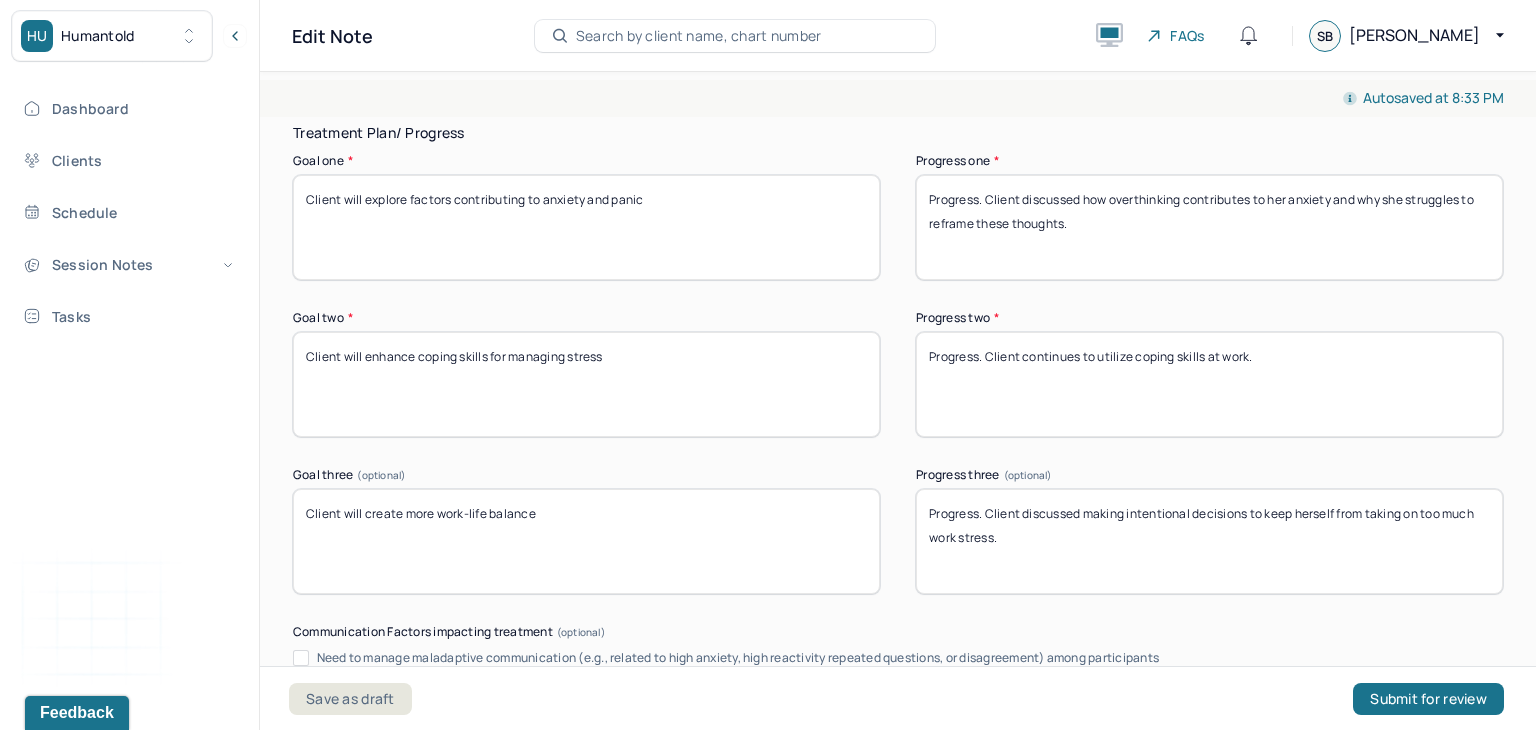 type on "Progress. Client continues to utilize coping skills at work." 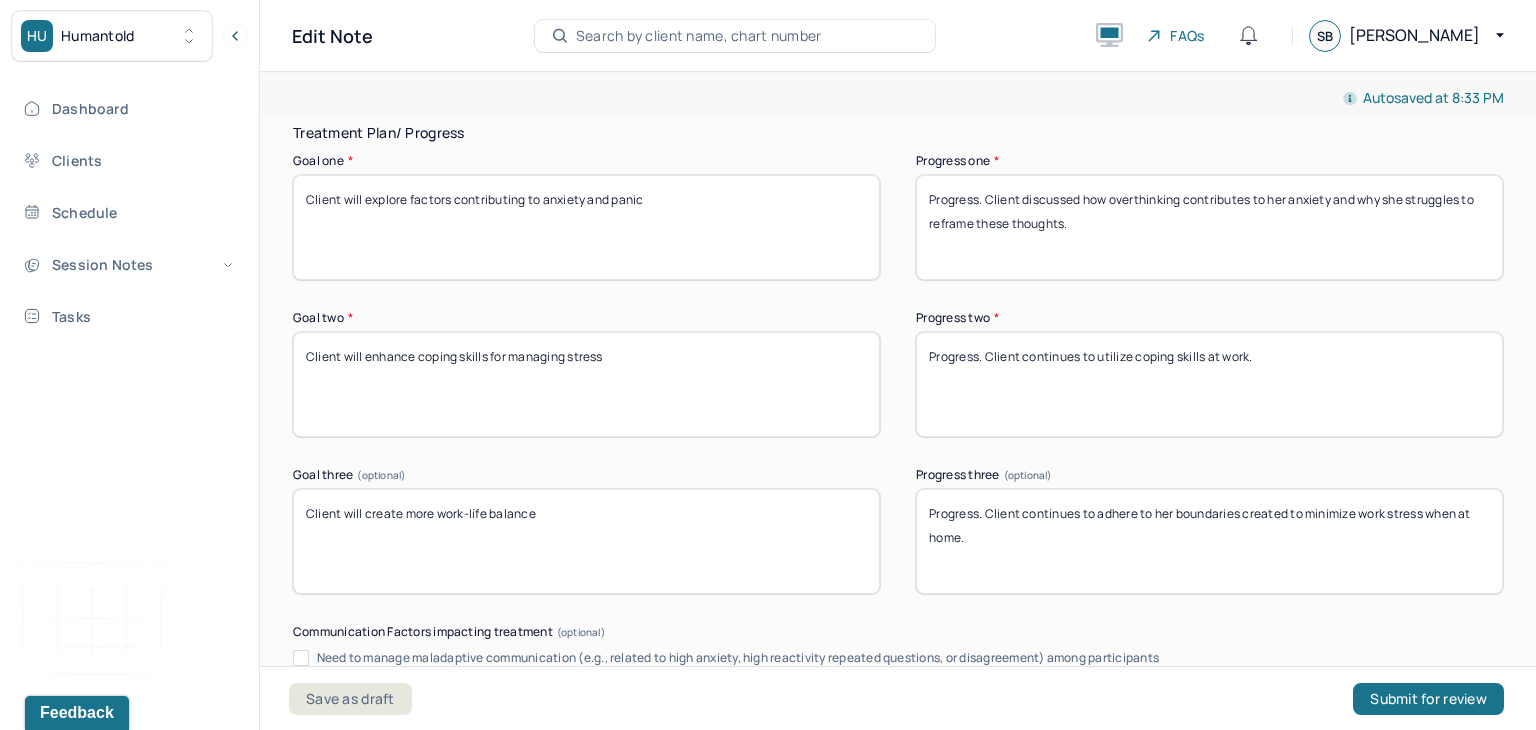 drag, startPoint x: 1474, startPoint y: 558, endPoint x: 1427, endPoint y: 525, distance: 57.428215 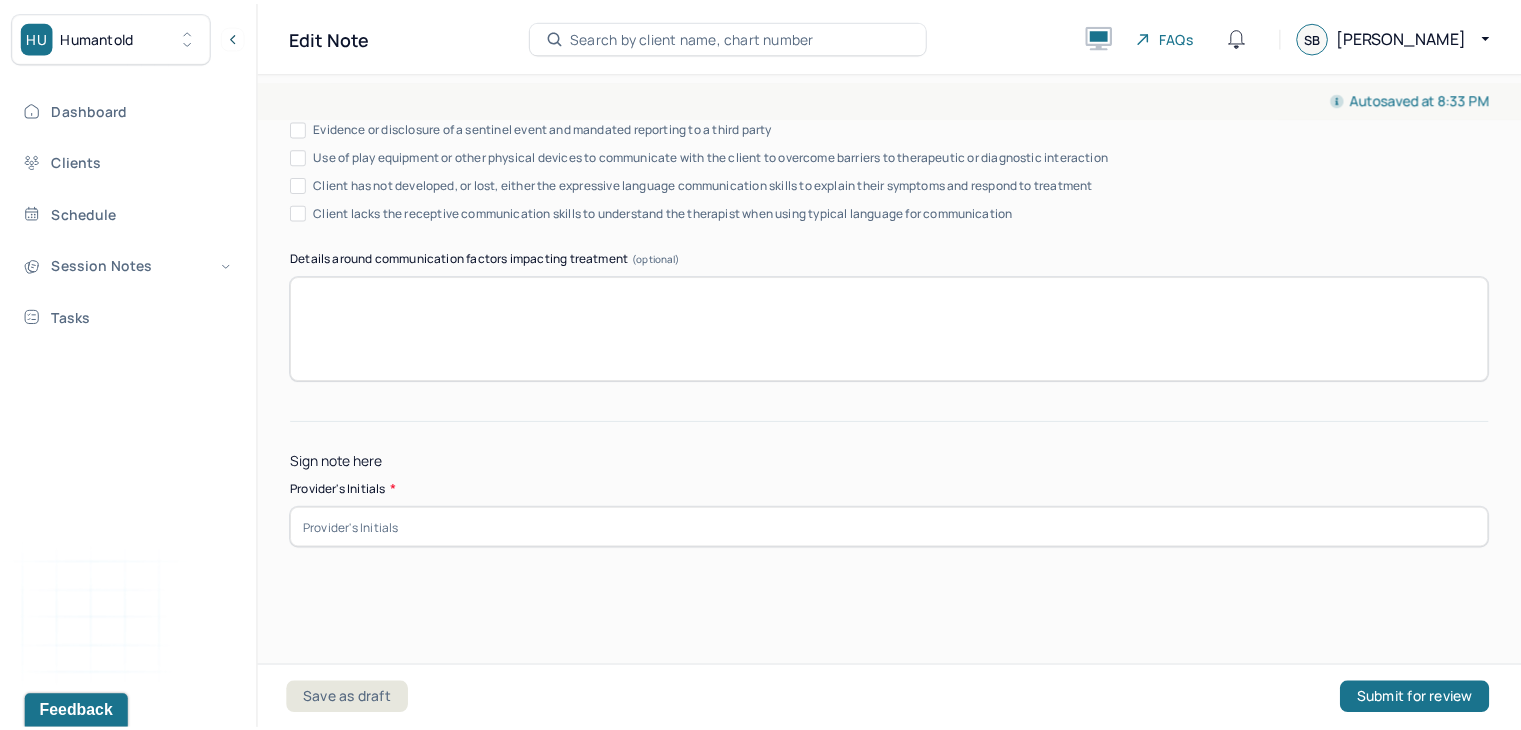 scroll, scrollTop: 3921, scrollLeft: 0, axis: vertical 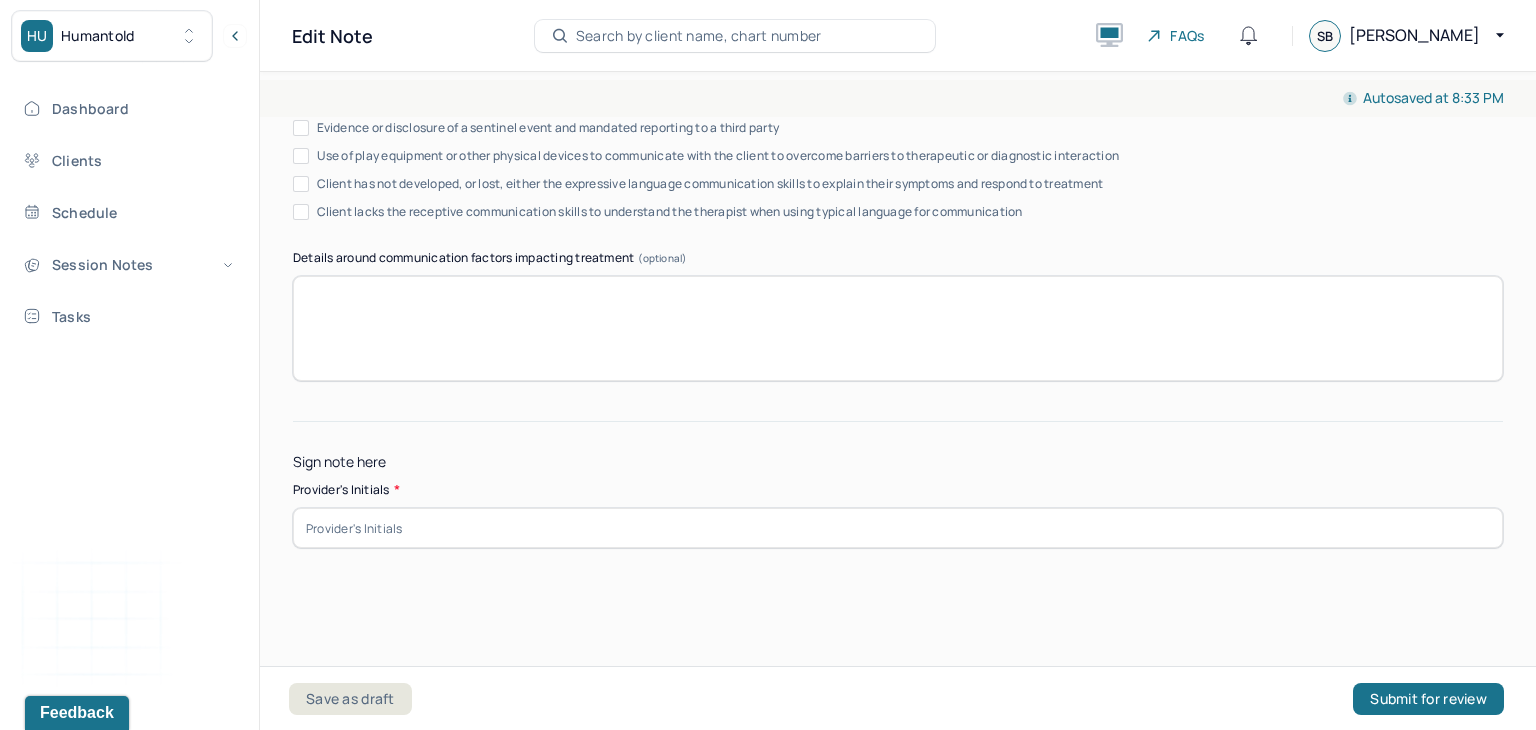 type on "Progress. Client continues to adhere to her boundaries created to minimize work stress outside of work." 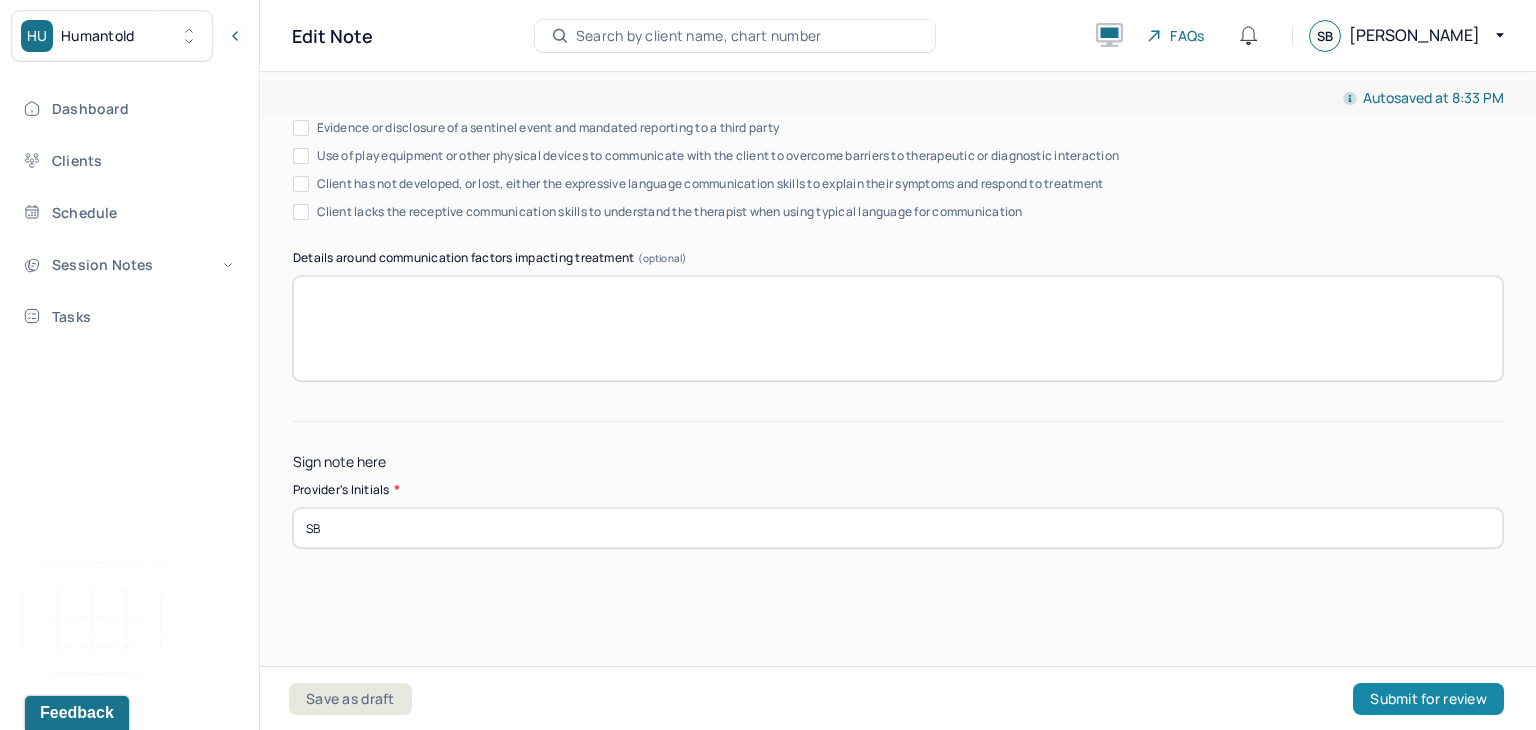 type on "SB" 